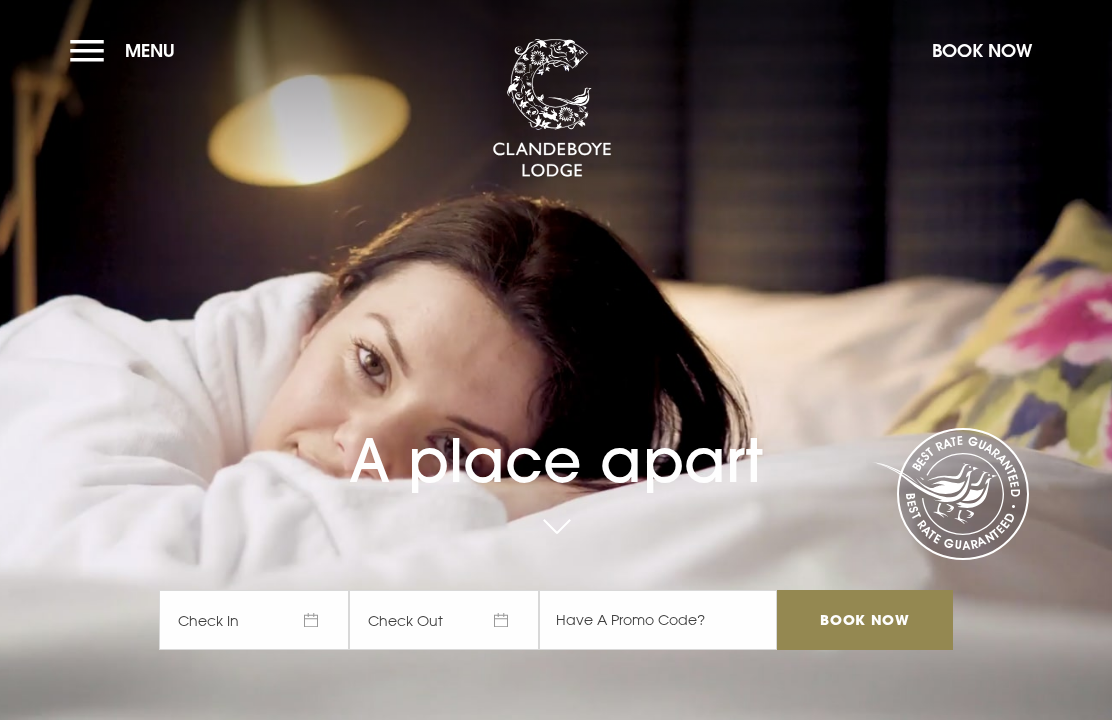 scroll, scrollTop: 0, scrollLeft: 0, axis: both 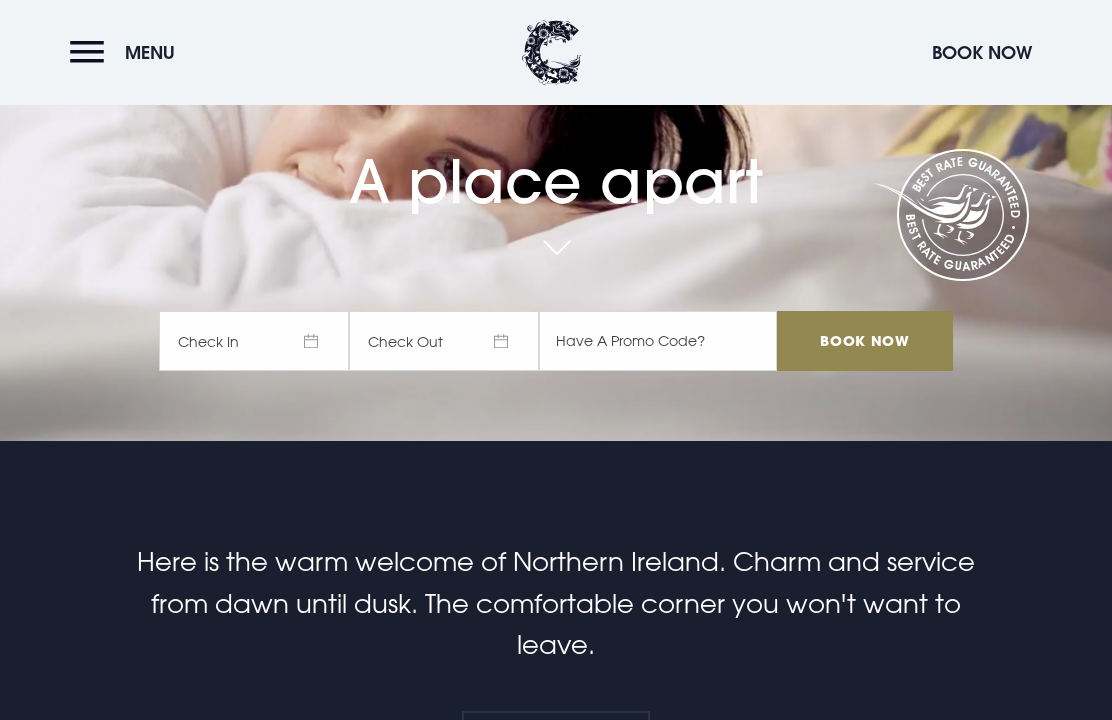 click on "Check In" at bounding box center [254, 341] 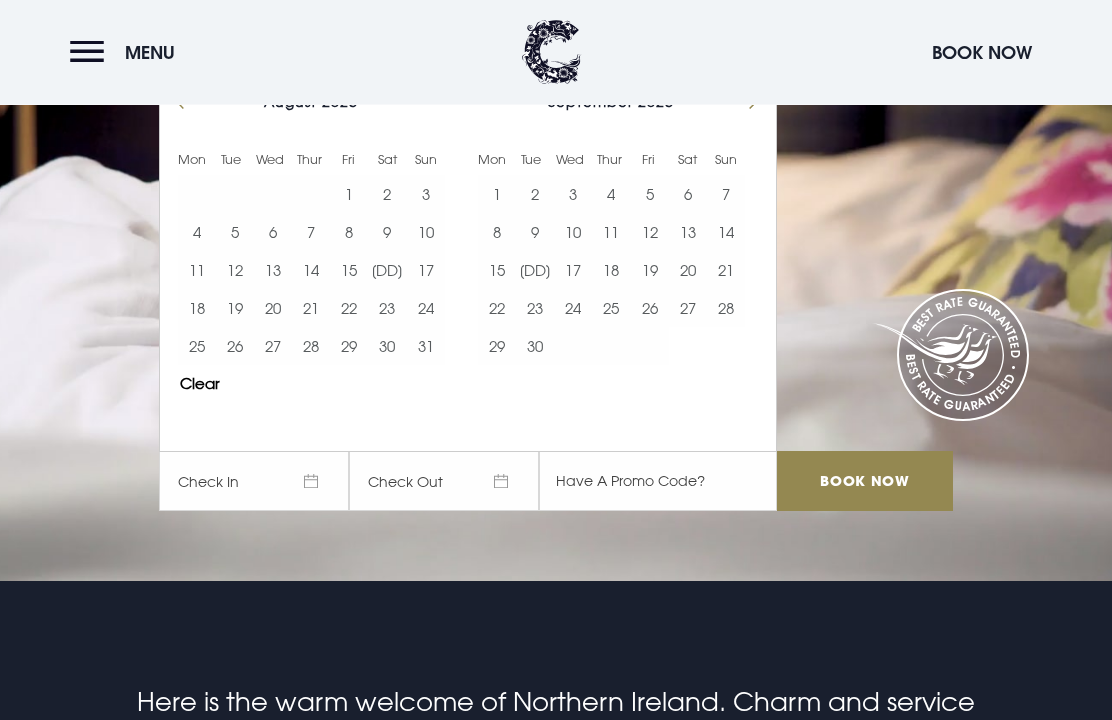 scroll, scrollTop: 137, scrollLeft: 0, axis: vertical 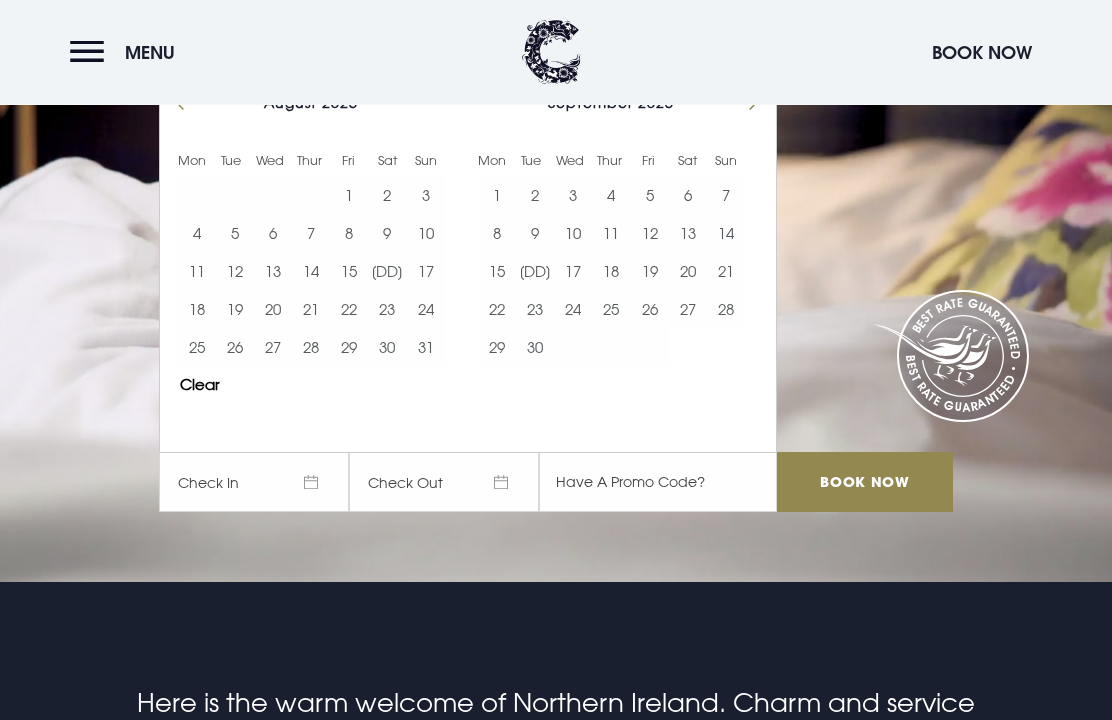 click on "14" at bounding box center [726, 234] 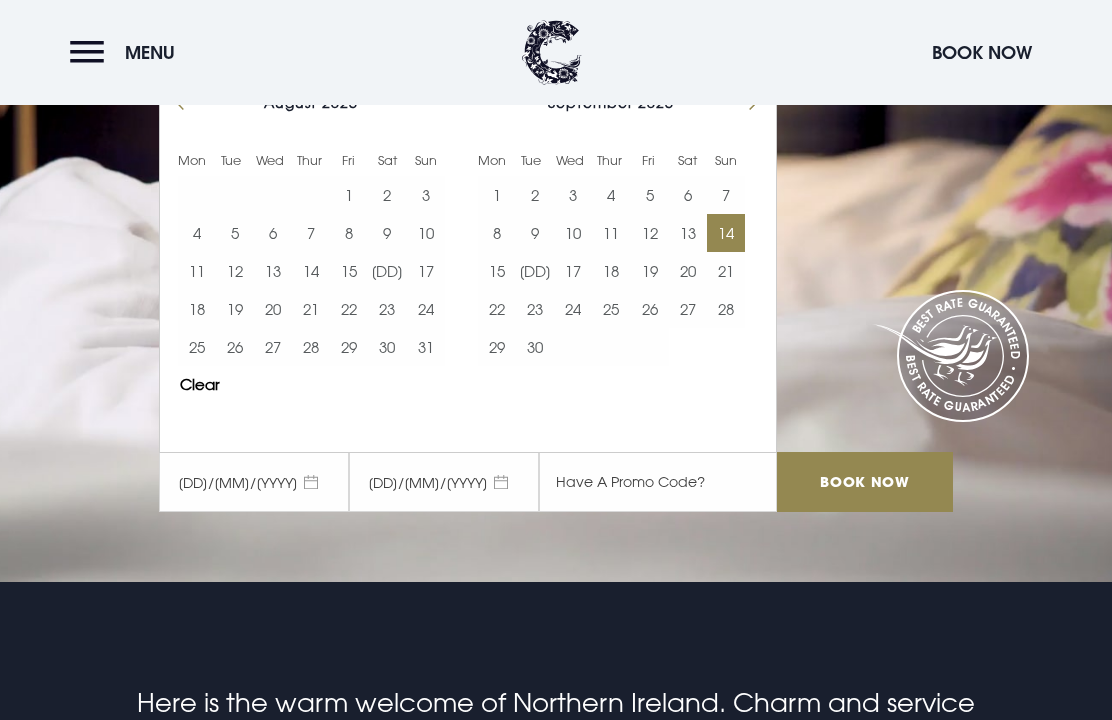 click on "16" at bounding box center (535, 271) 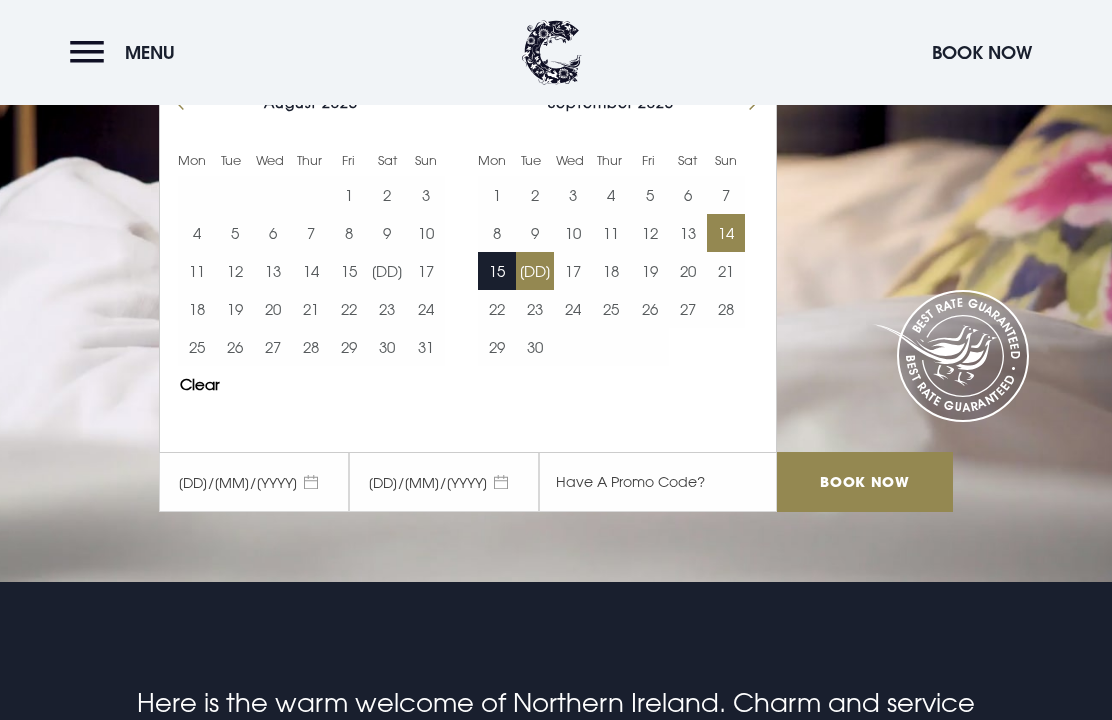 click on "16" at bounding box center [535, 271] 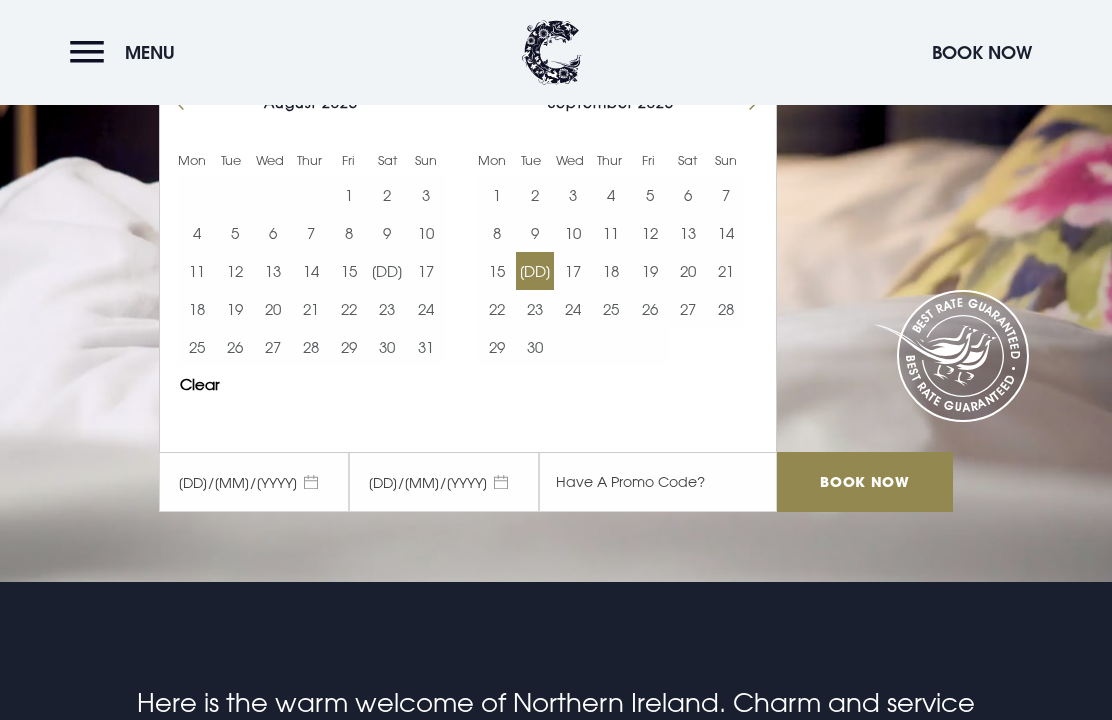 click on "14" at bounding box center [726, 233] 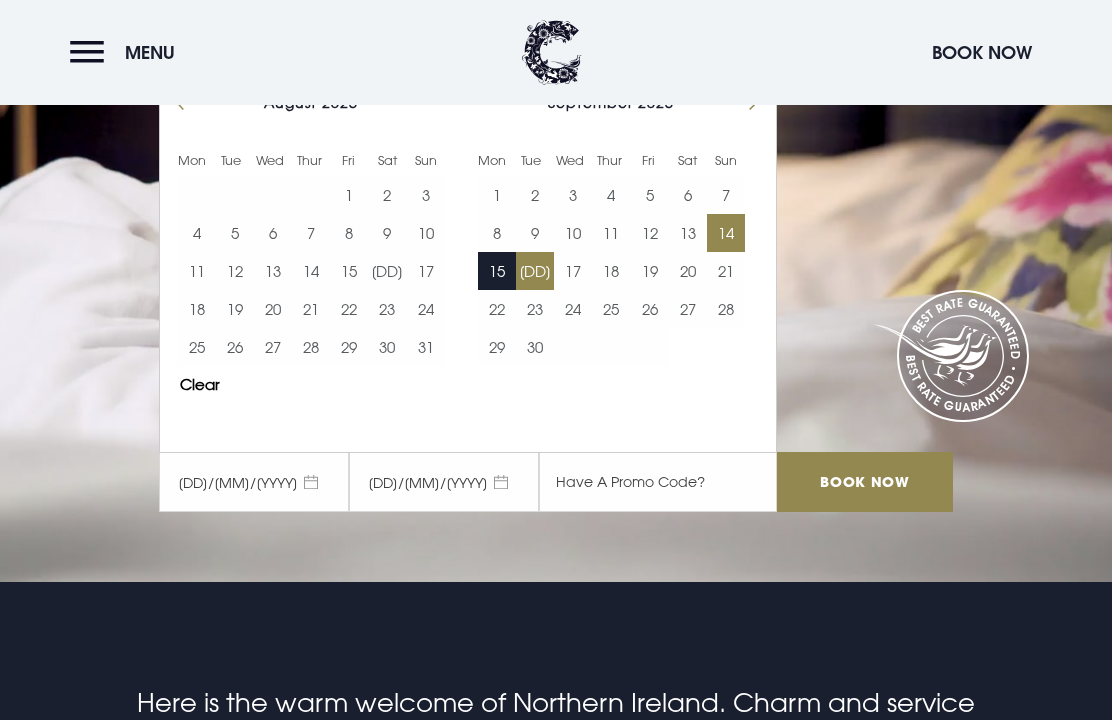click on "15" at bounding box center [497, 271] 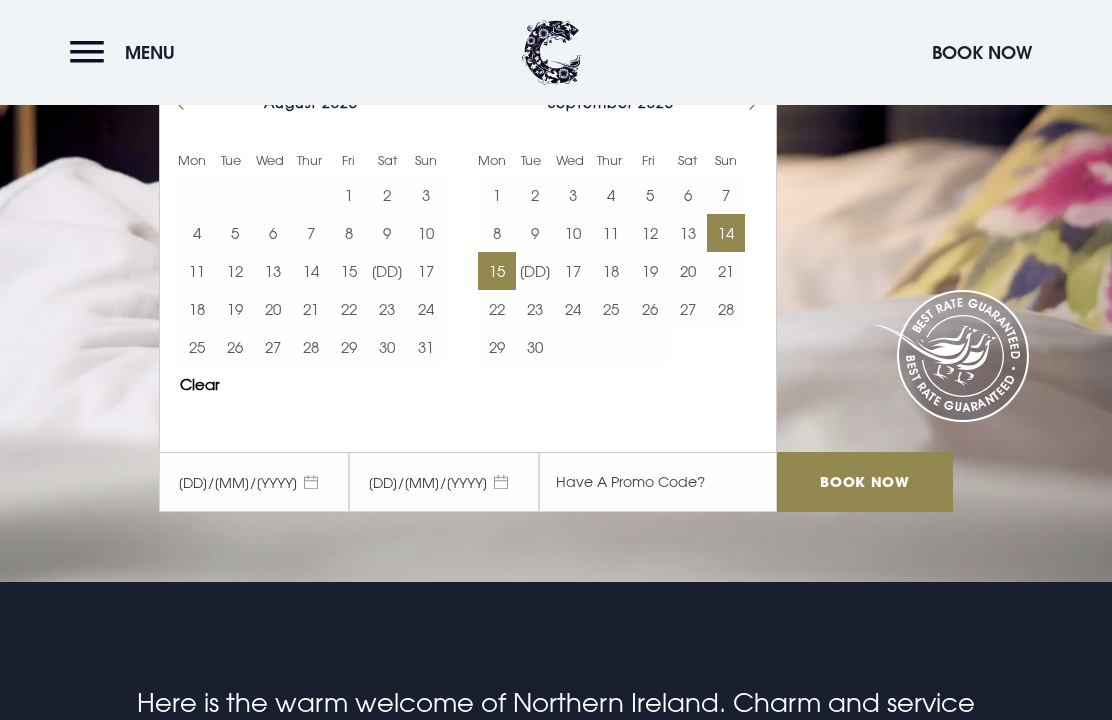 click on "16" at bounding box center [535, 271] 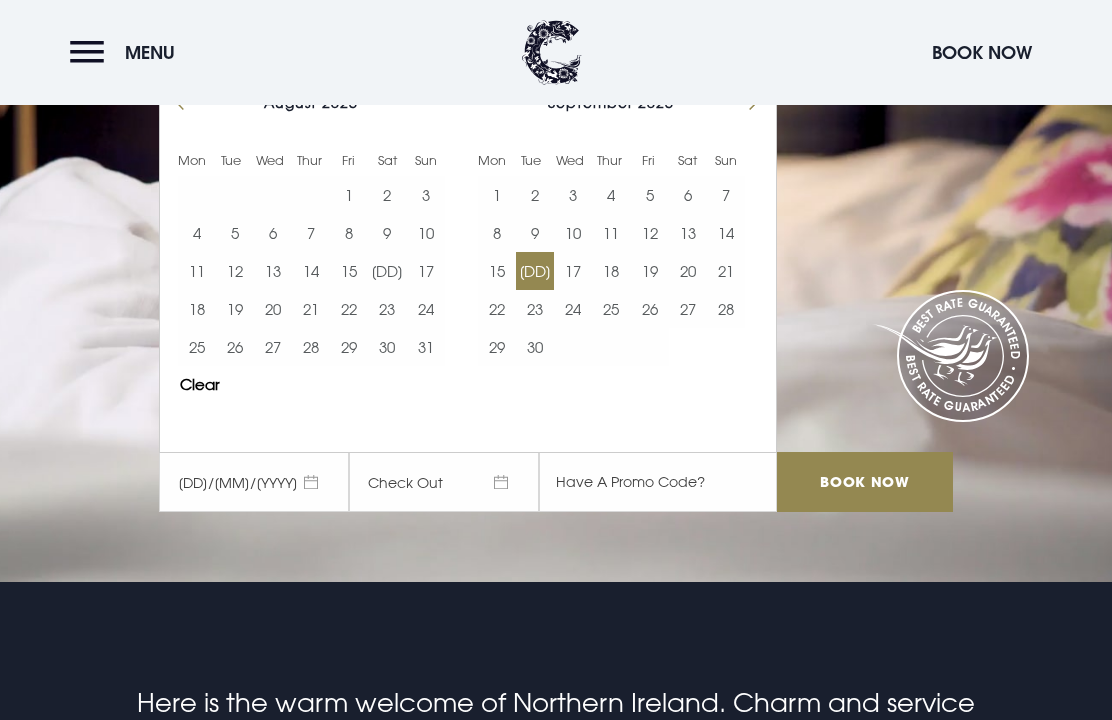 click on "14" at bounding box center (726, 233) 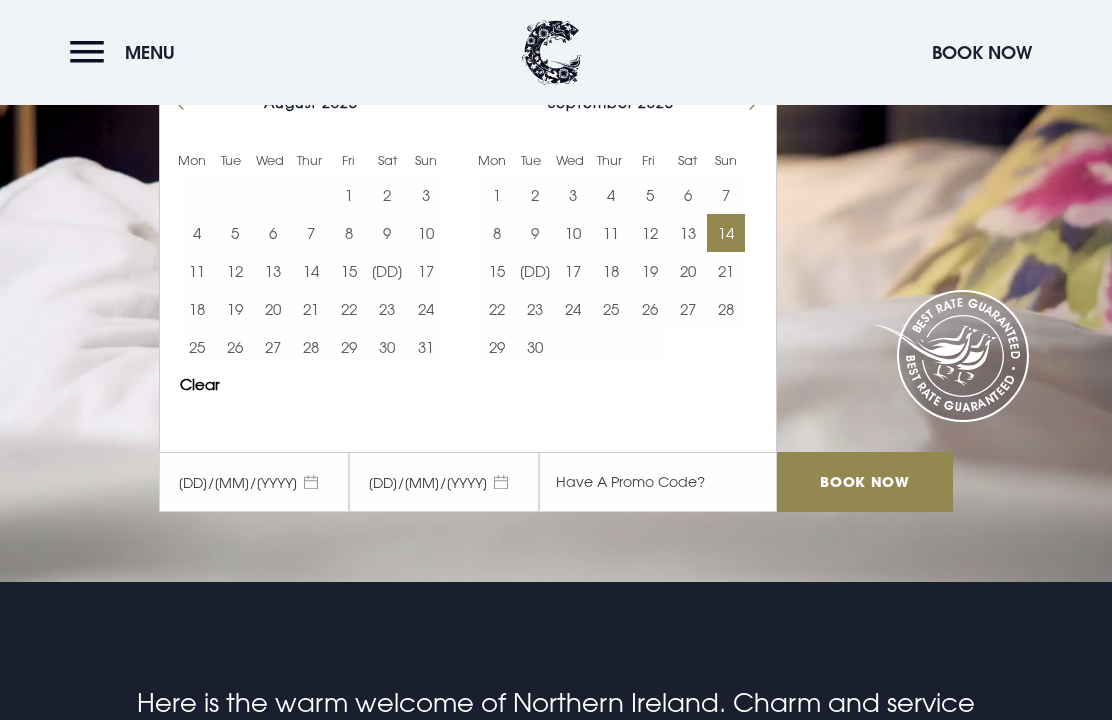 click on "16" at bounding box center [535, 271] 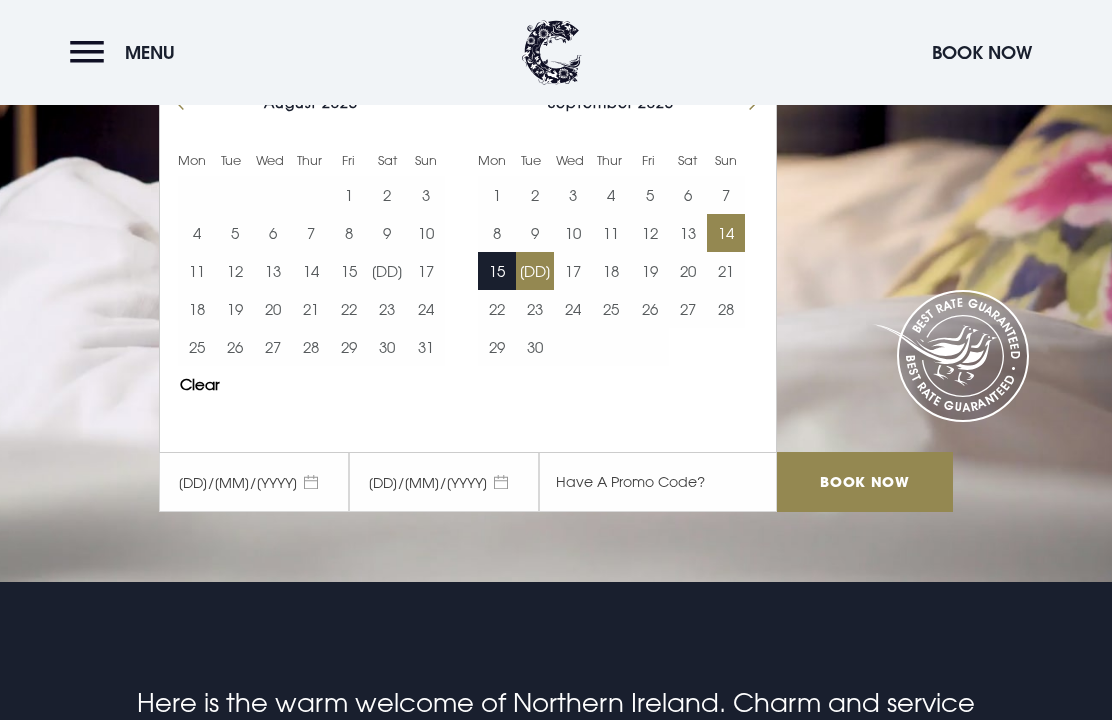 click on "Book Now" at bounding box center (865, 482) 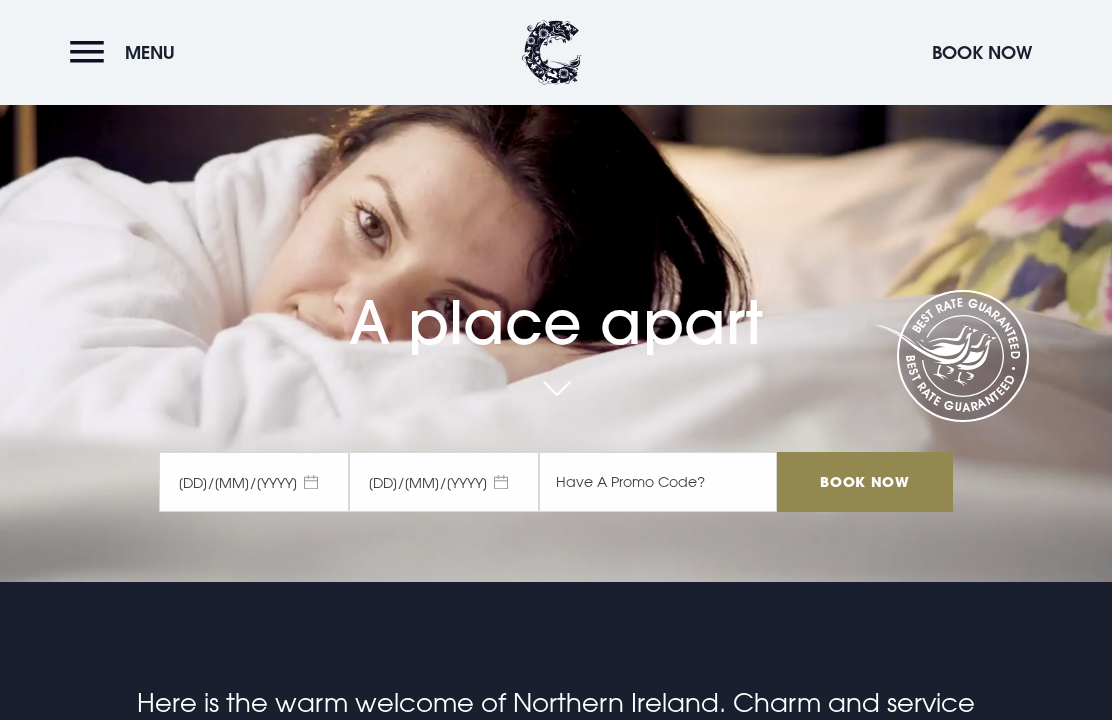 scroll, scrollTop: 208, scrollLeft: 0, axis: vertical 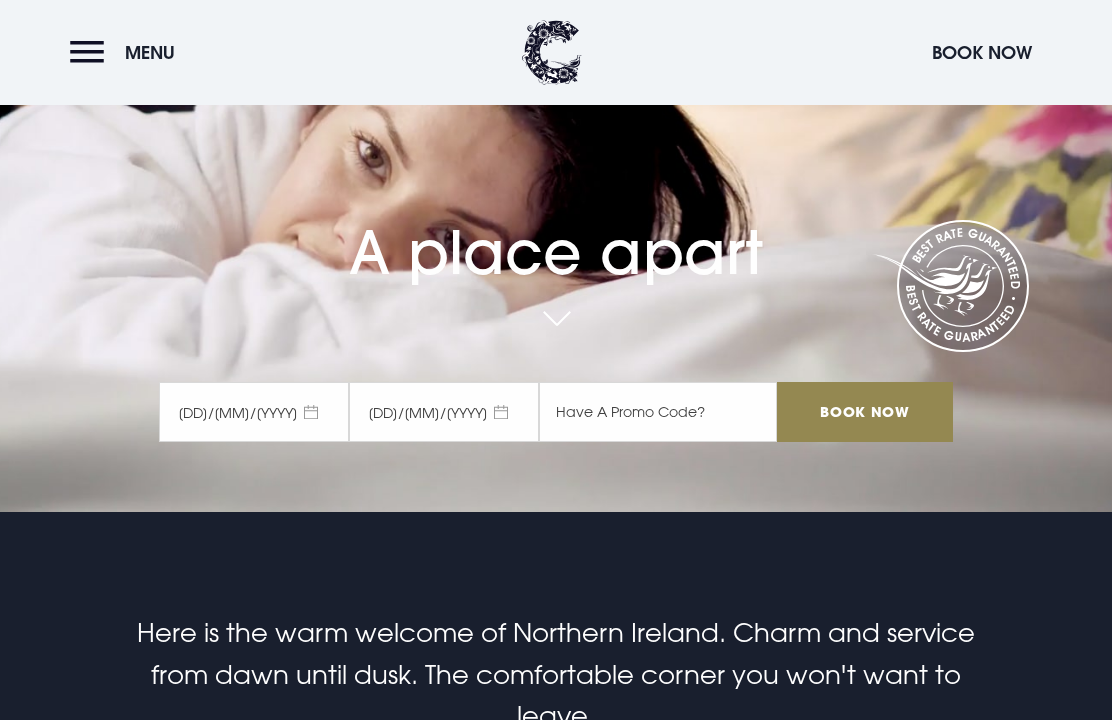 click on "Menu" at bounding box center [127, 52] 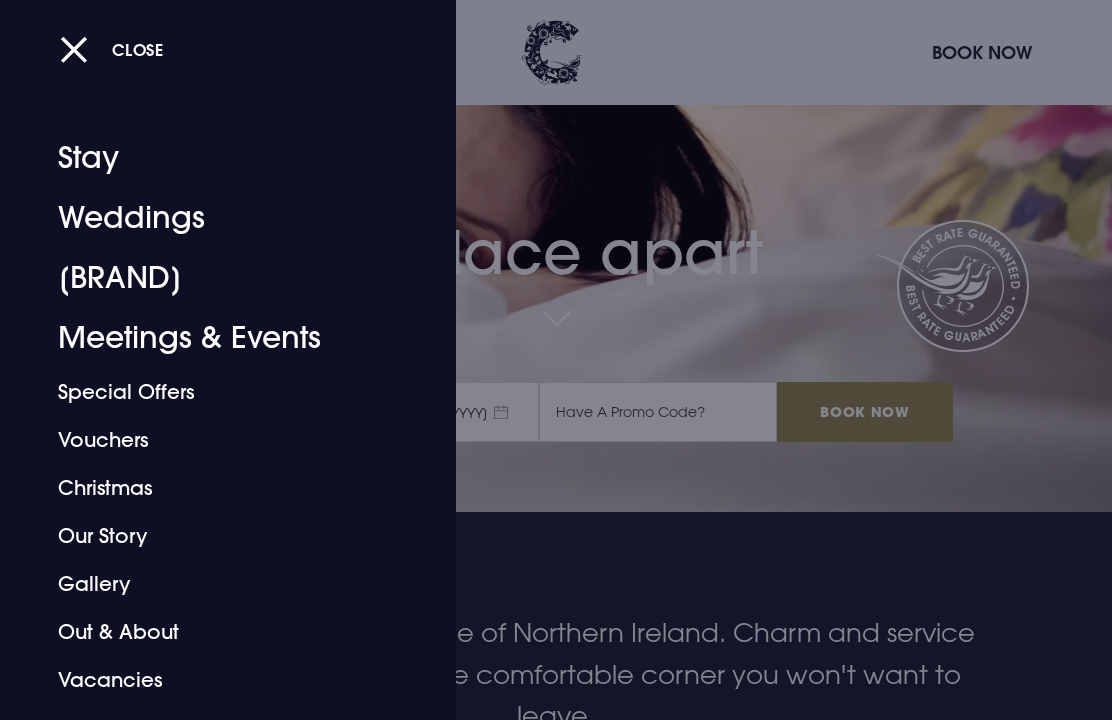 click on "Special Offers" at bounding box center [214, 392] 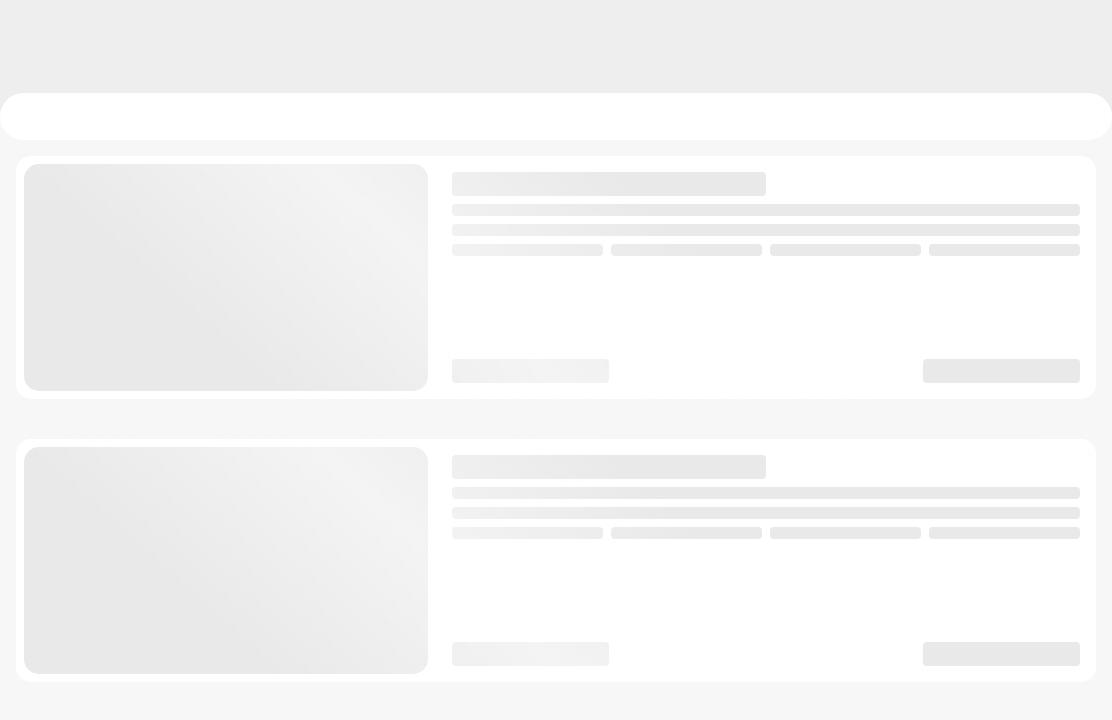 scroll, scrollTop: 0, scrollLeft: 0, axis: both 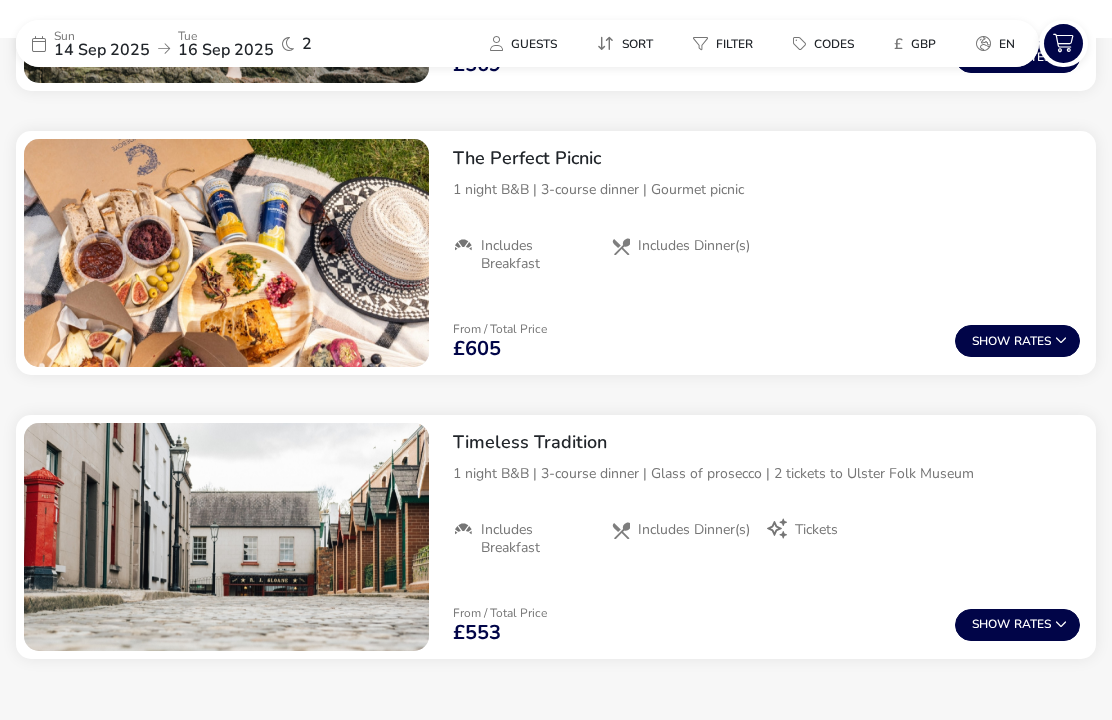 click on "Property Information" 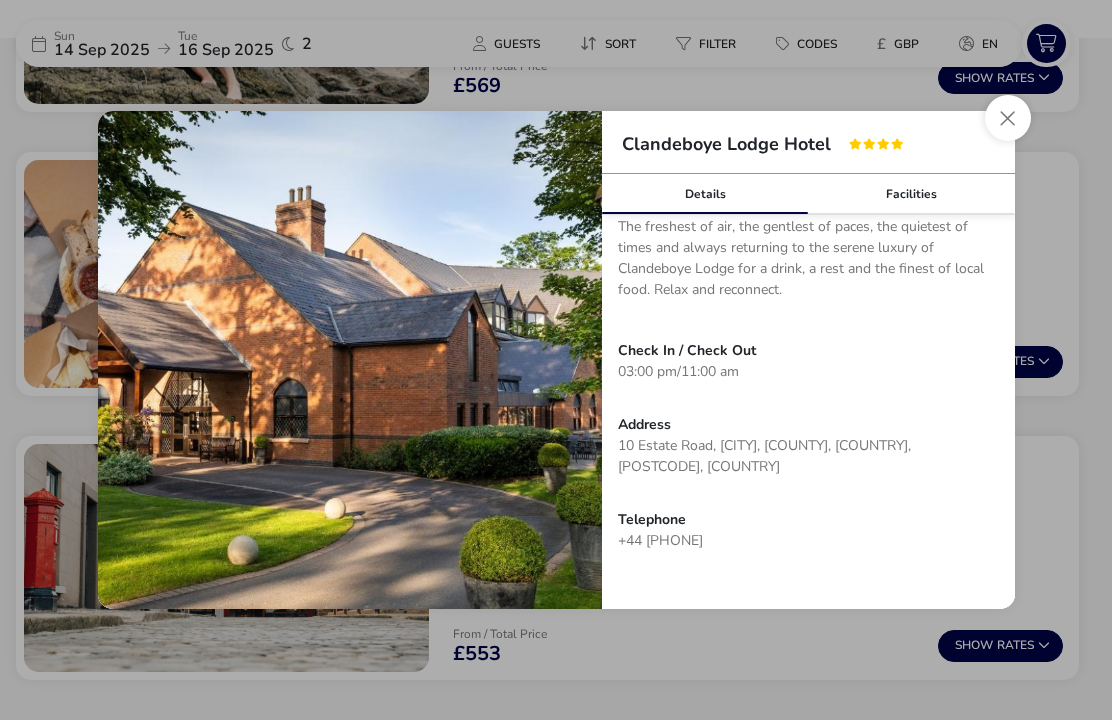 scroll, scrollTop: 296, scrollLeft: 0, axis: vertical 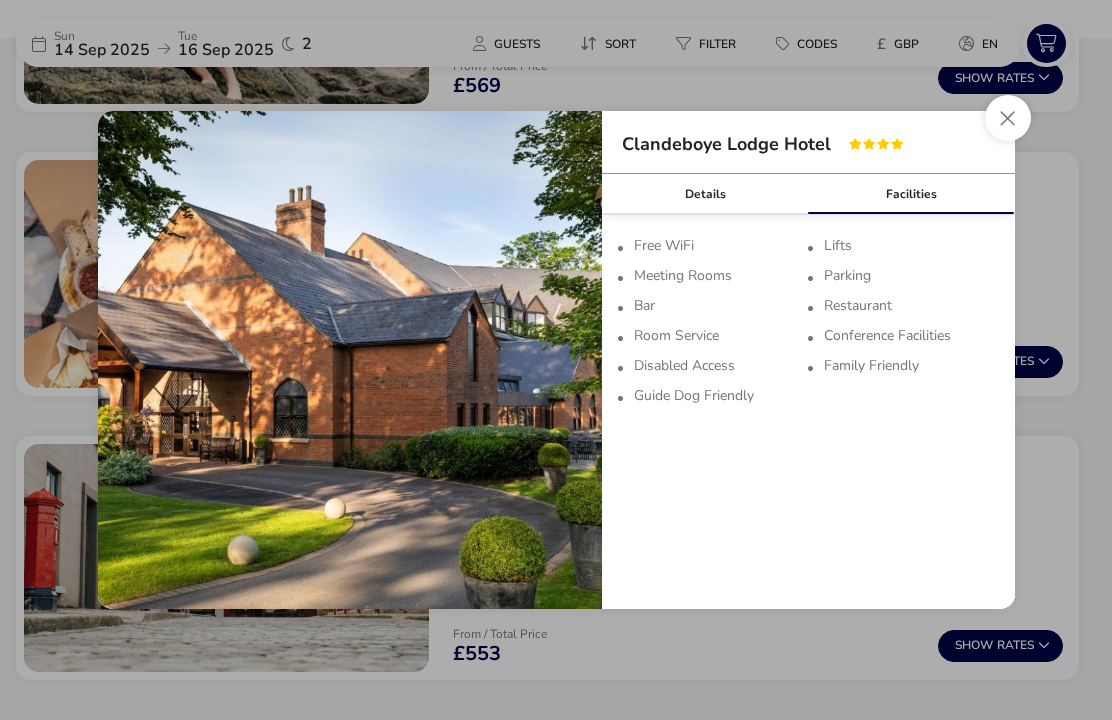 click at bounding box center (1008, 118) 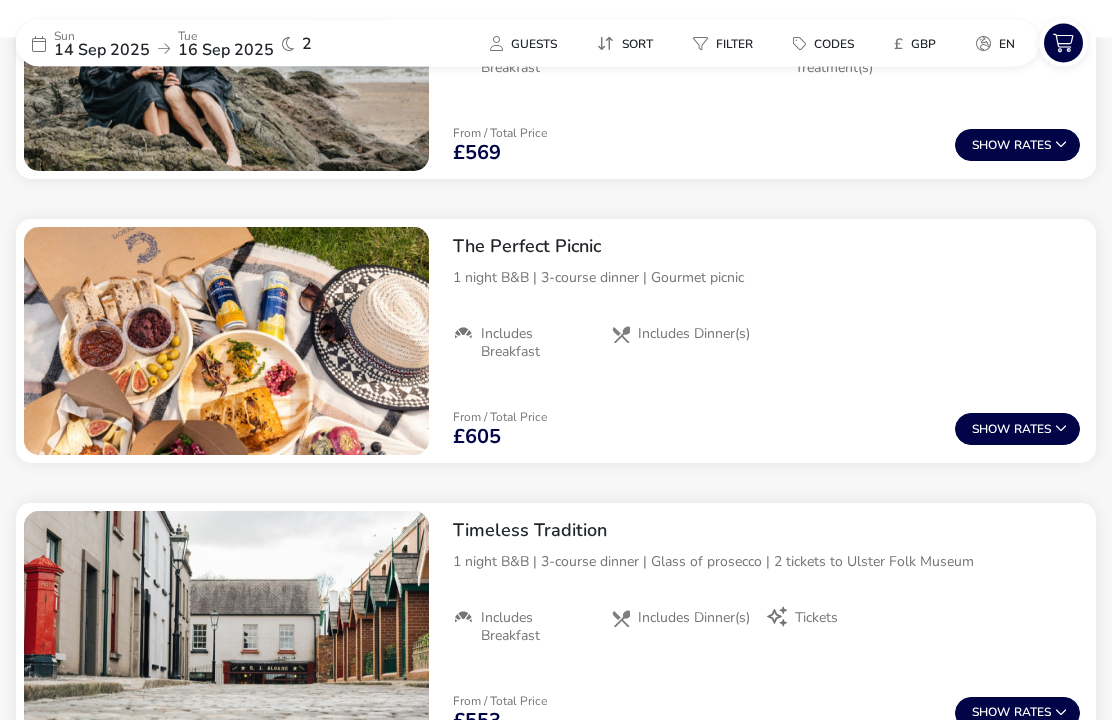 scroll, scrollTop: 2686, scrollLeft: 0, axis: vertical 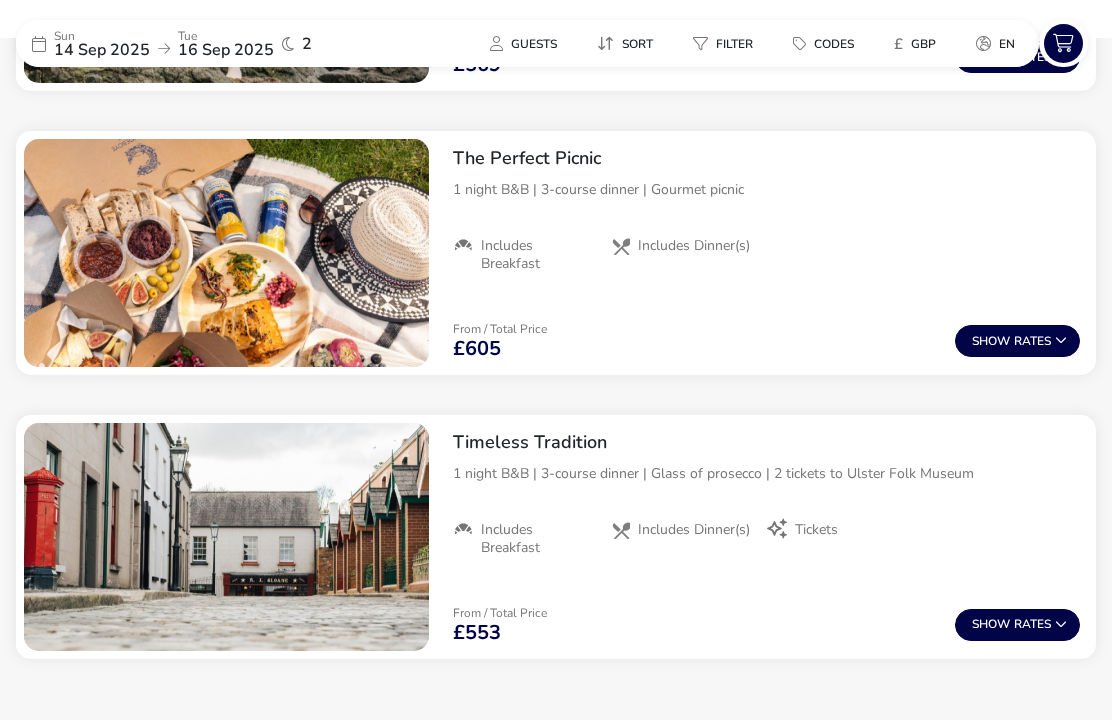 click on "Property Information" 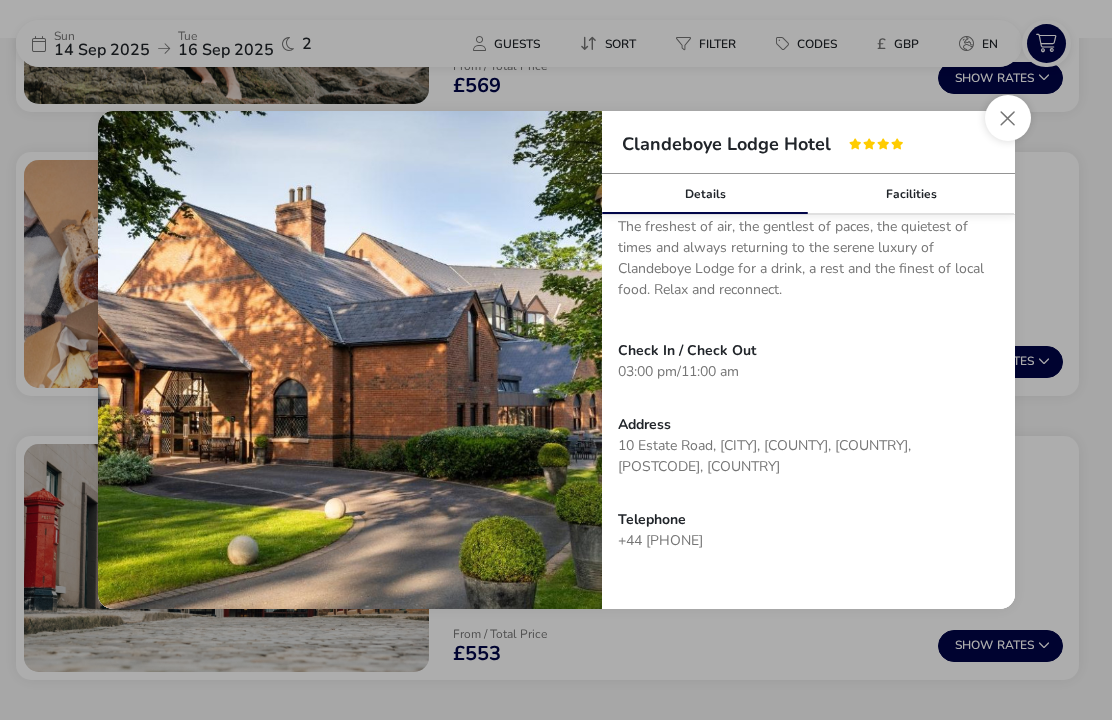 scroll, scrollTop: 296, scrollLeft: 0, axis: vertical 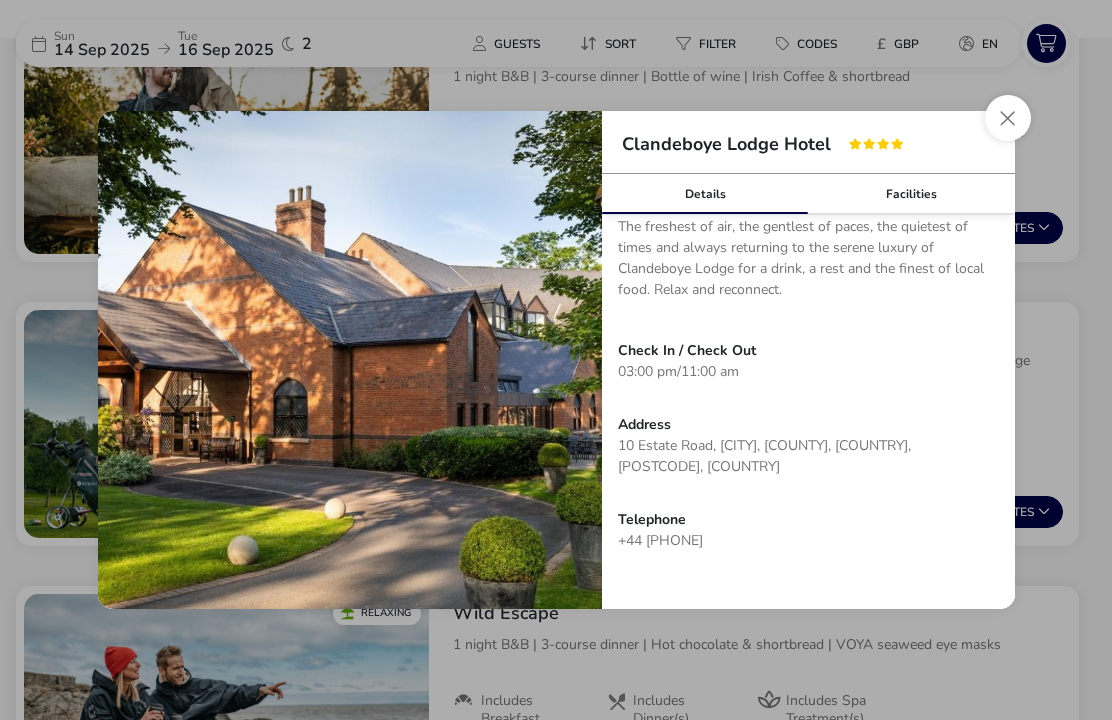 click at bounding box center (1008, 118) 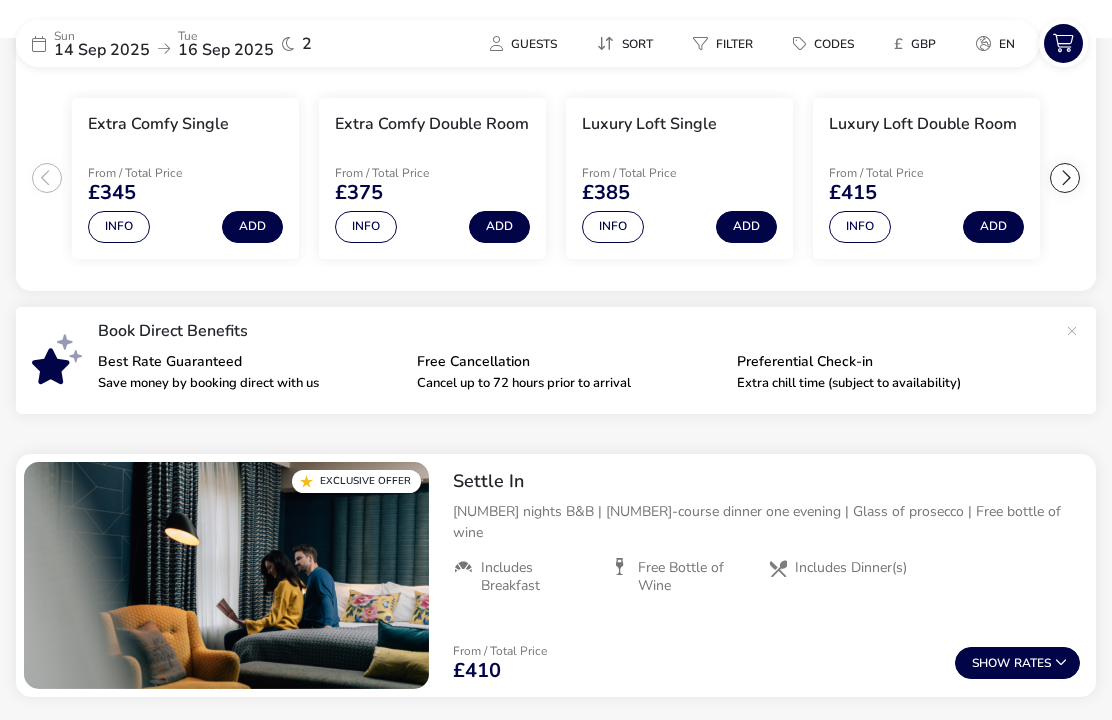 scroll, scrollTop: 0, scrollLeft: 0, axis: both 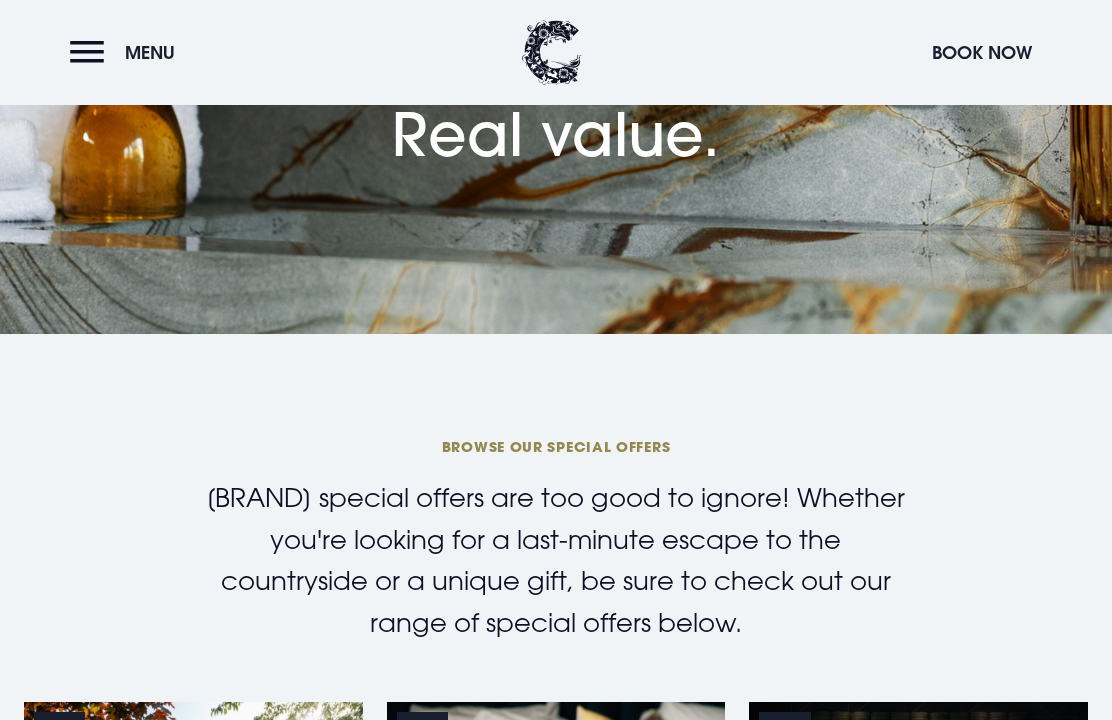 click on "Menu" at bounding box center (127, 52) 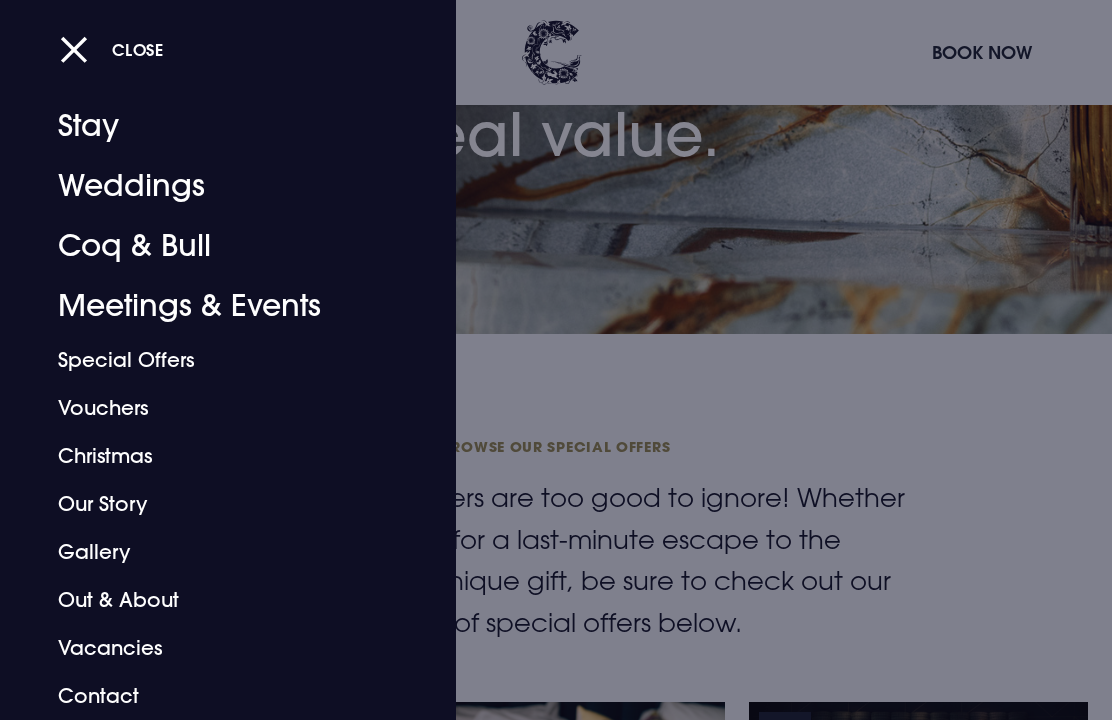 scroll, scrollTop: 32, scrollLeft: 0, axis: vertical 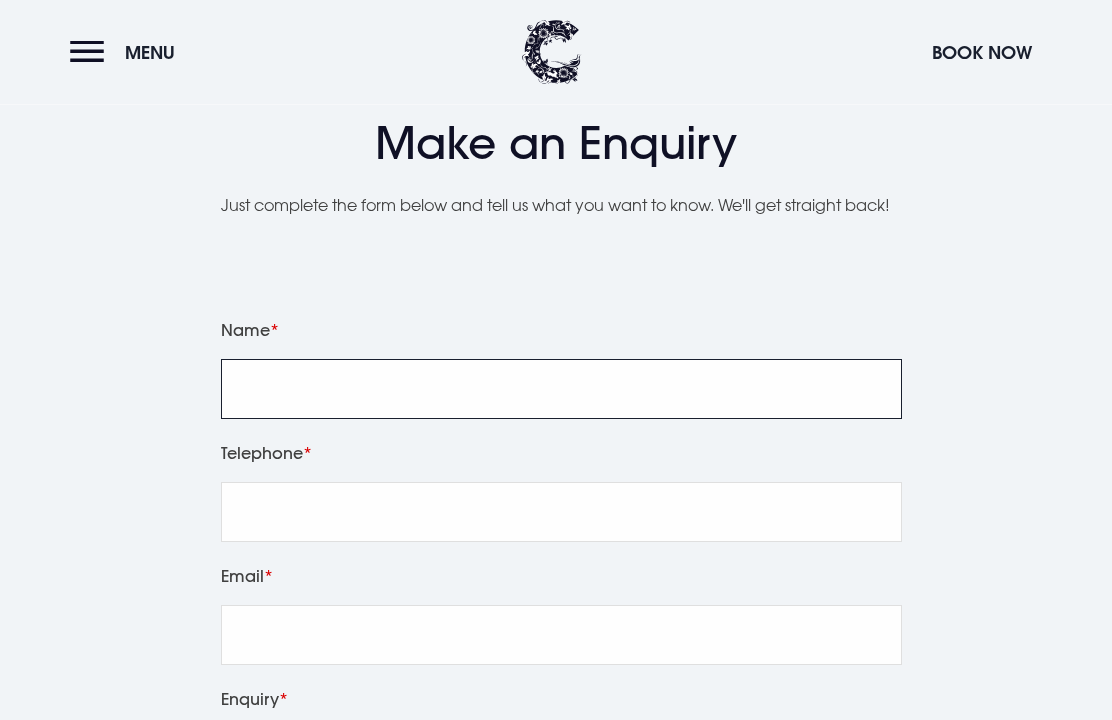 click on "Name" at bounding box center (561, 390) 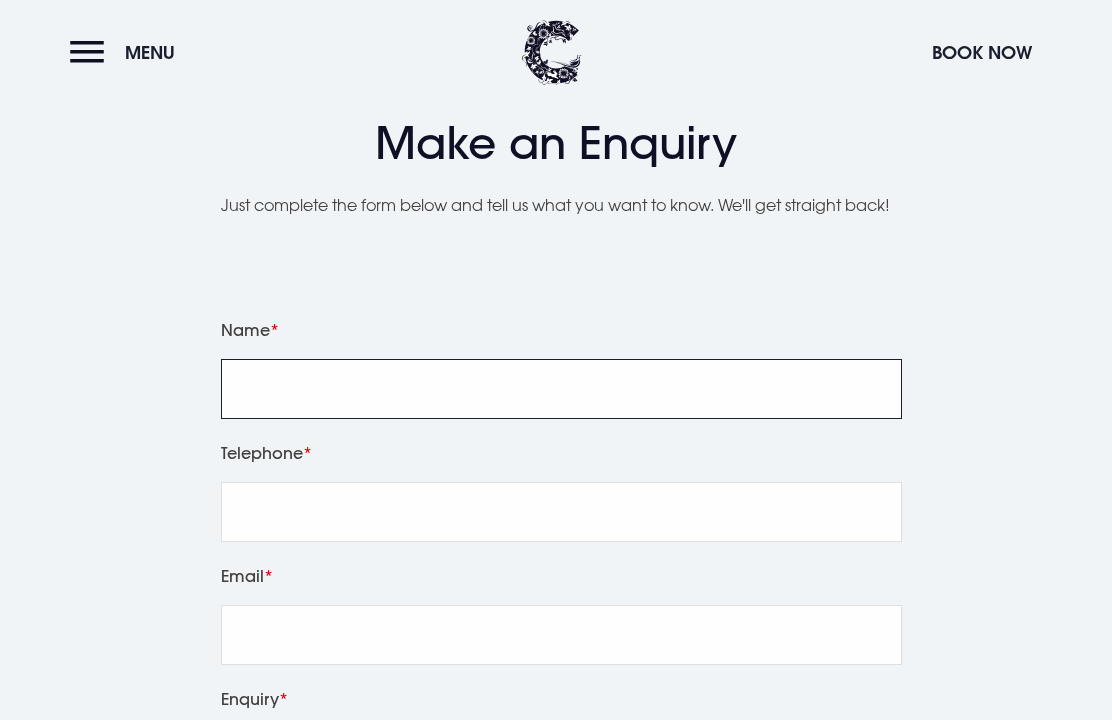 scroll, scrollTop: 2283, scrollLeft: 0, axis: vertical 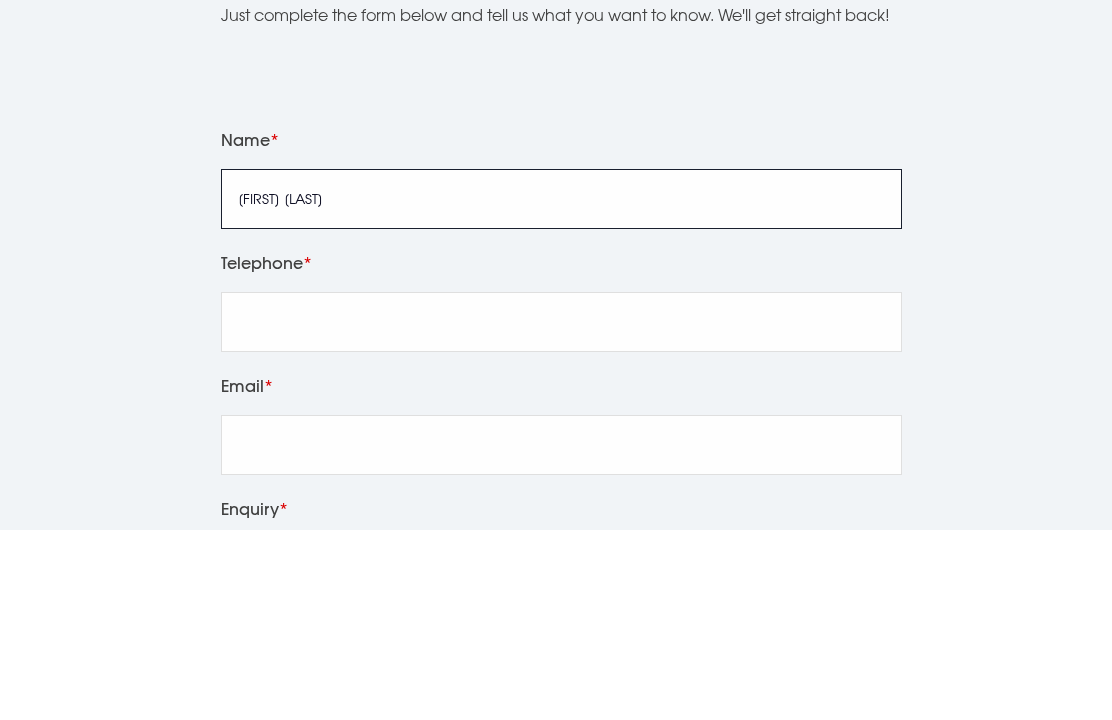 type on "[FIRST] [LAST]" 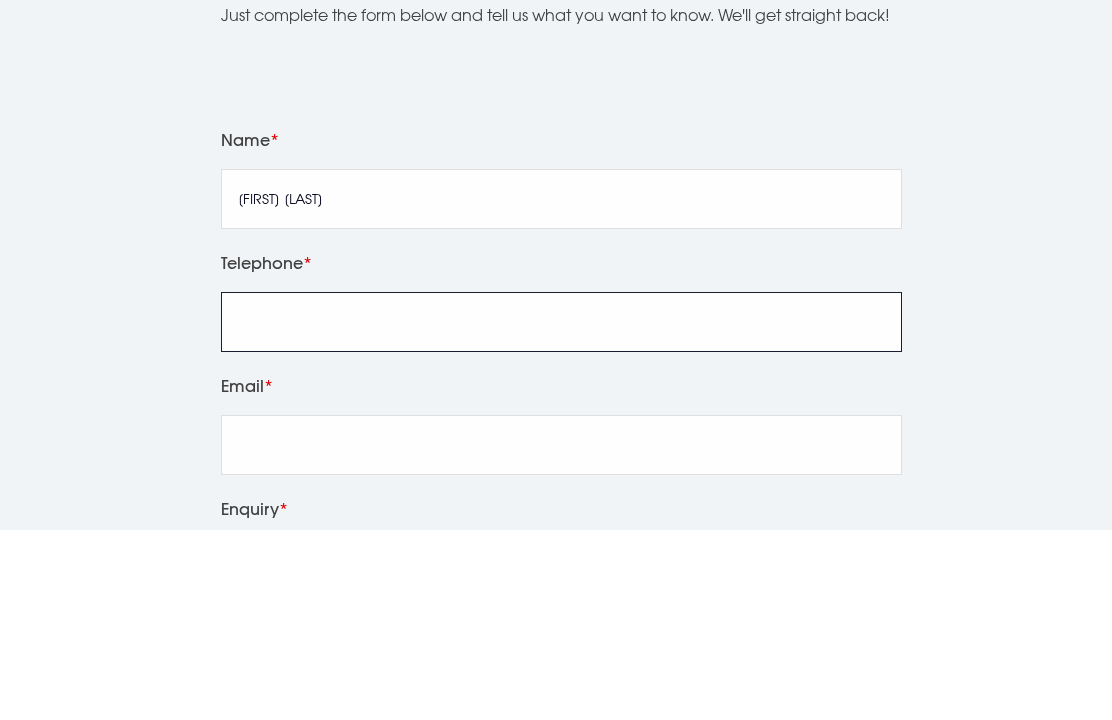 click on "Telephone" at bounding box center [561, 513] 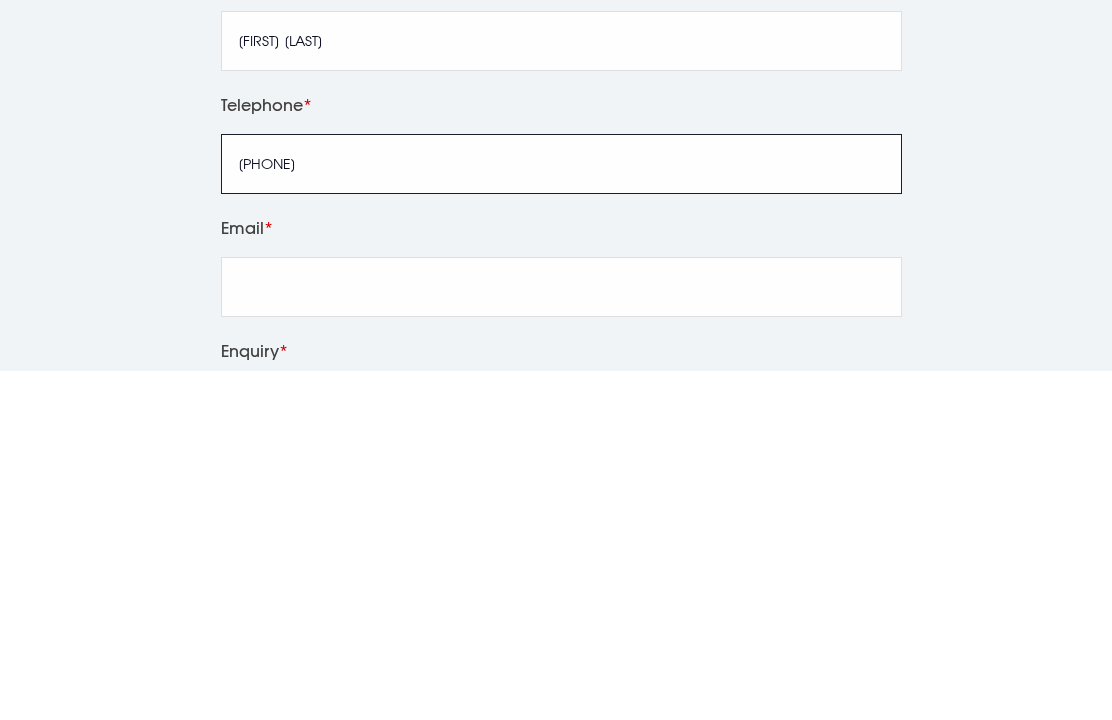 type on "[PHONE]" 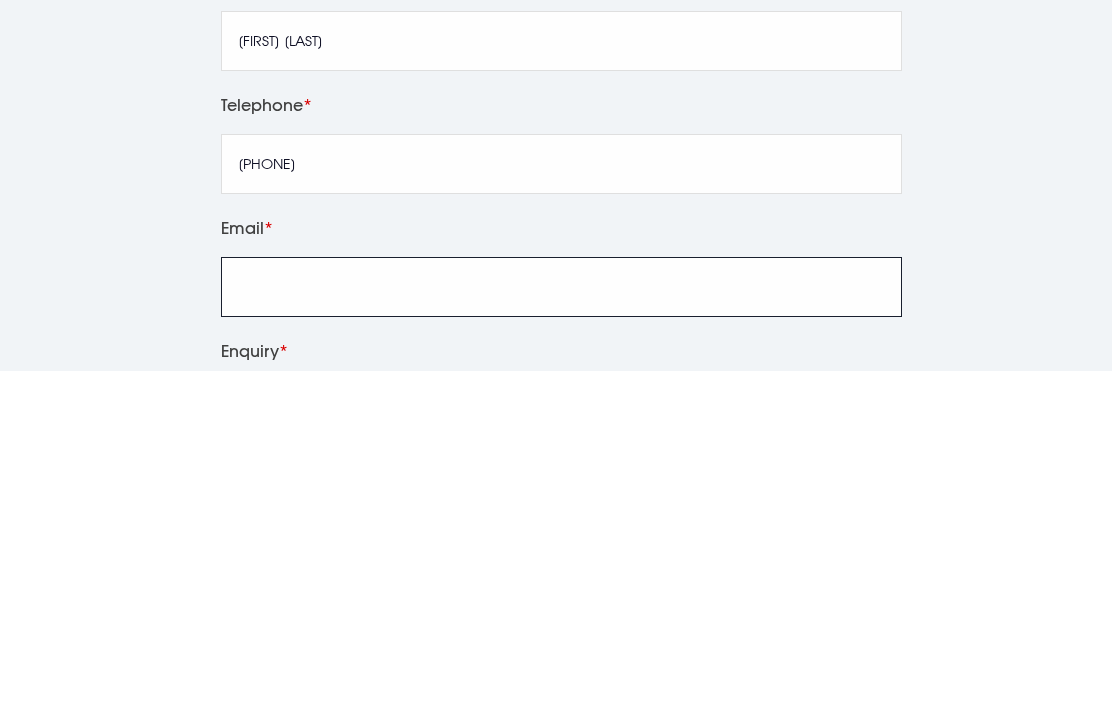 click on "Email" at bounding box center (561, 636) 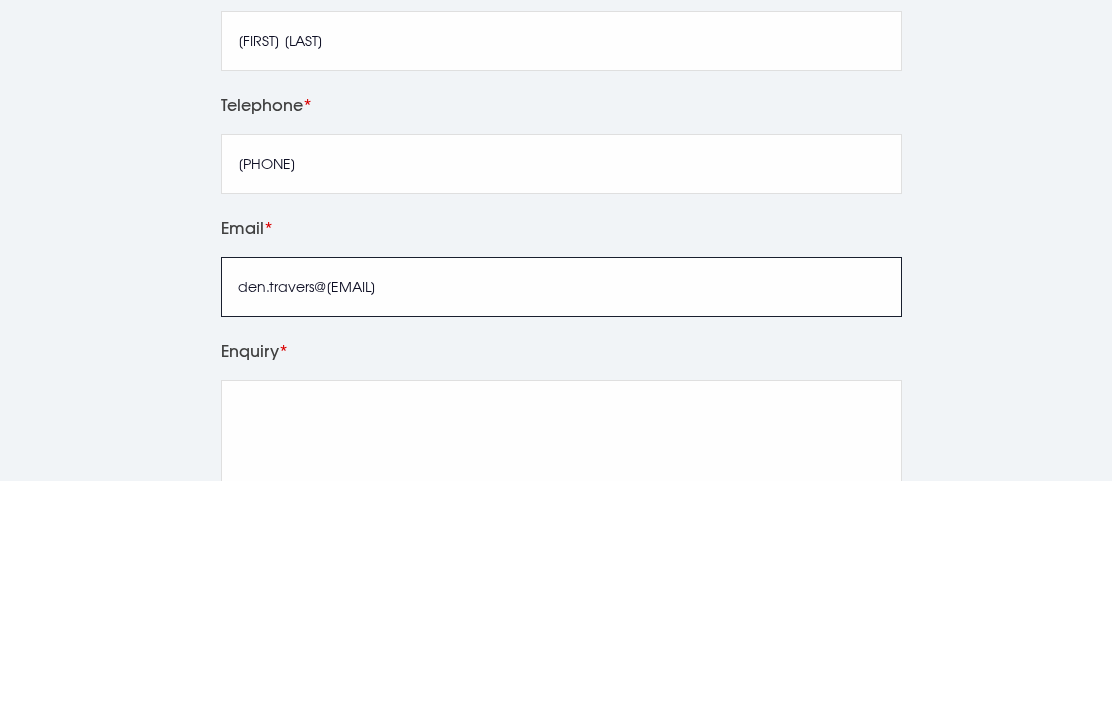 scroll, scrollTop: 2395, scrollLeft: 0, axis: vertical 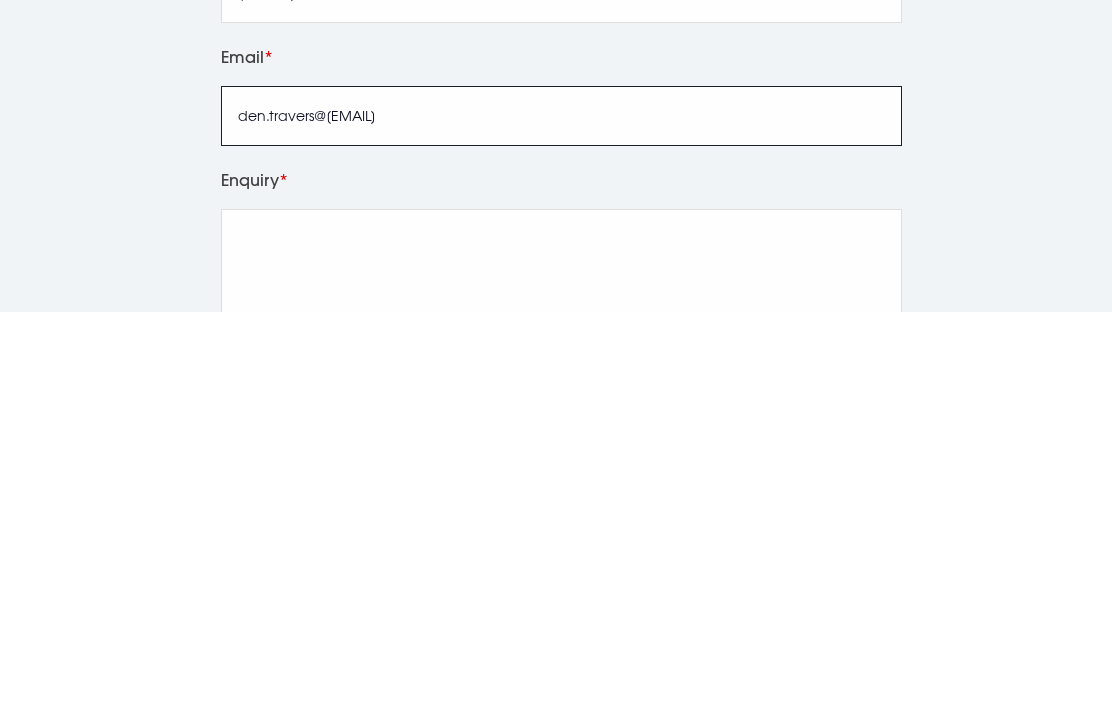 type on "den.travers@[EMAIL]" 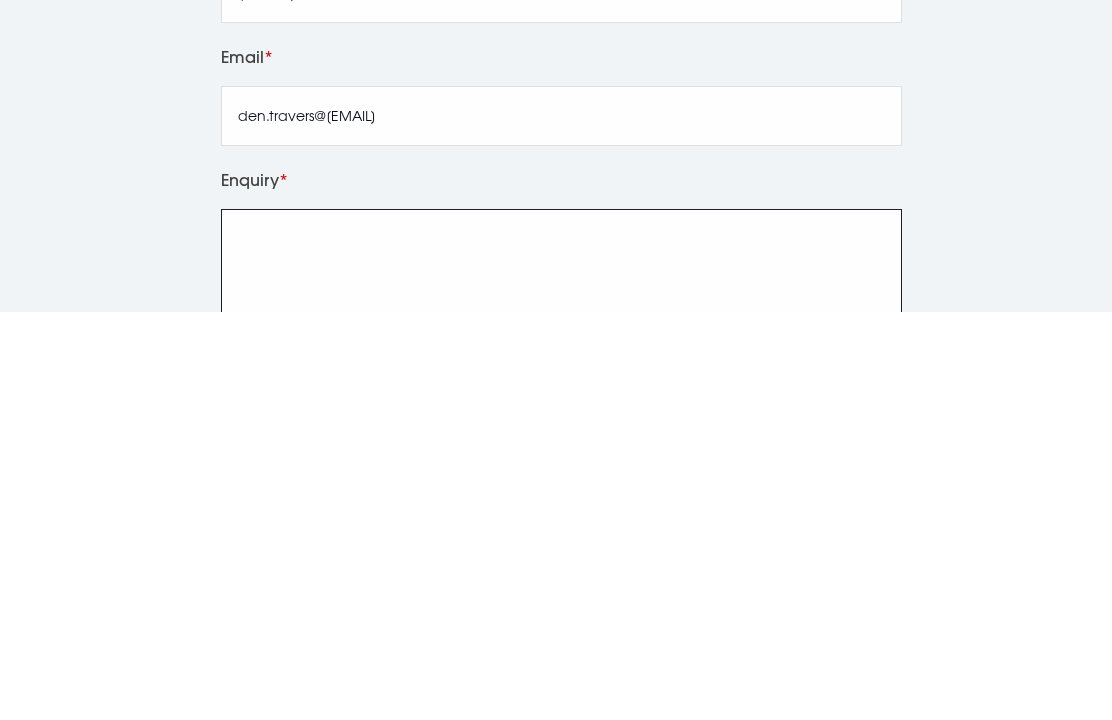 click on "Enquiry" at bounding box center (561, 690) 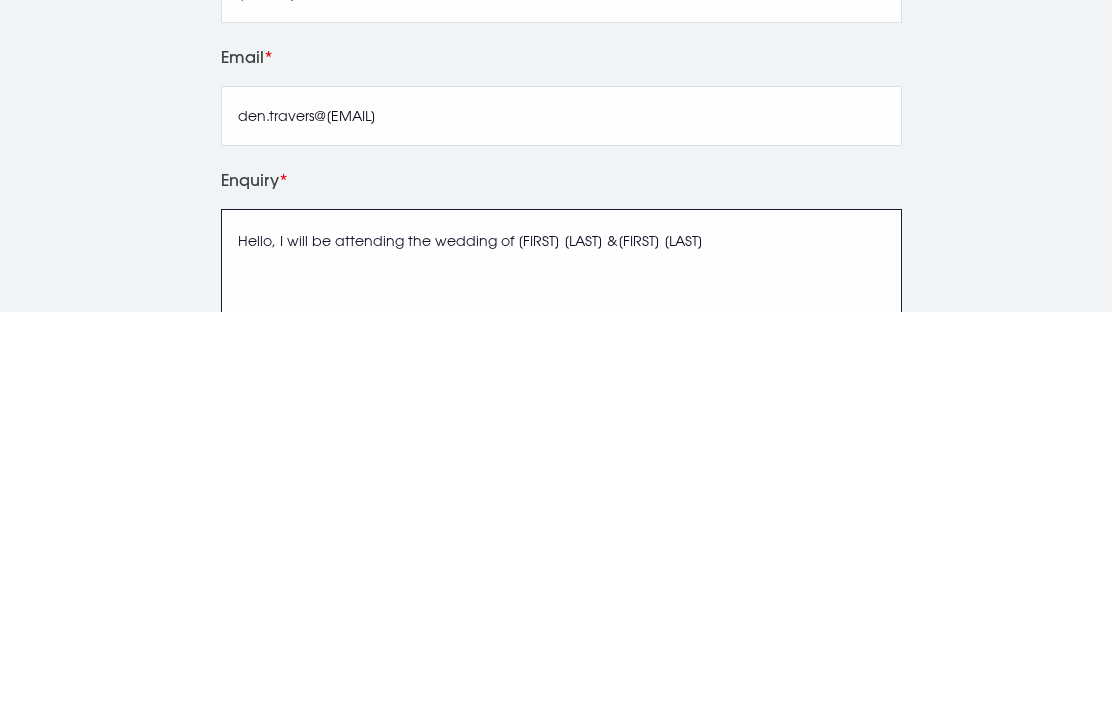 click on "Hello, I will be attending the wedding of [FIRST] [LAST] &[FIRST] [LAST]" at bounding box center (561, 690) 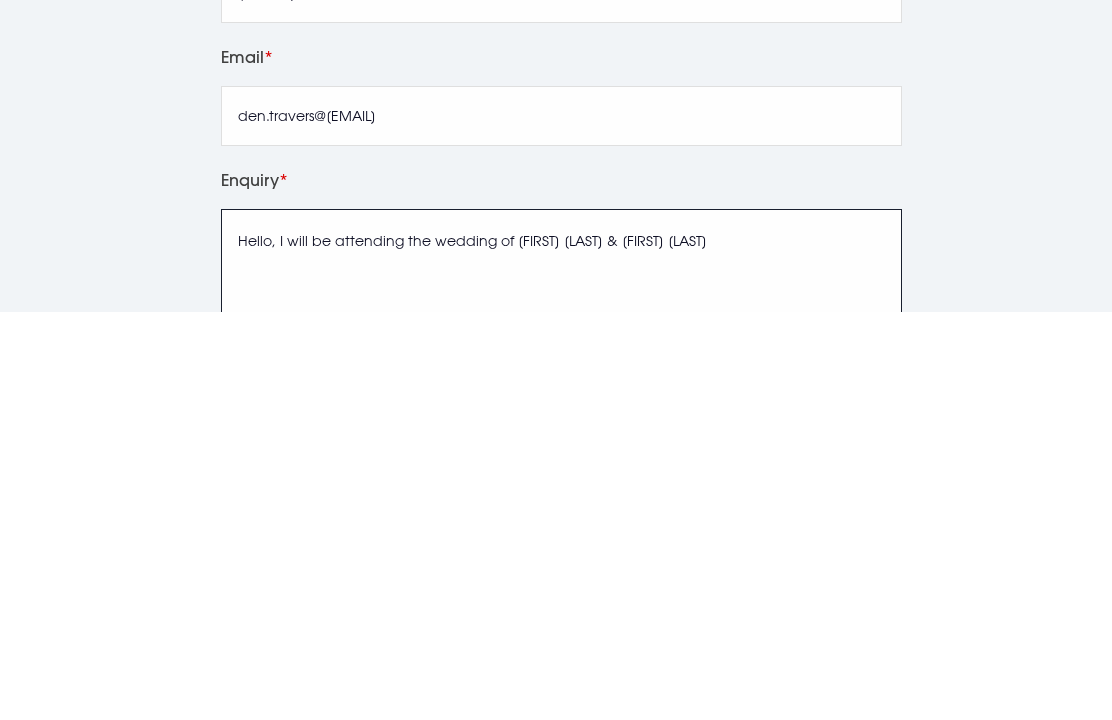 click on "Hello, I will be attending the wedding of [FIRST] [LAST] & [FIRST] [LAST]" at bounding box center [561, 690] 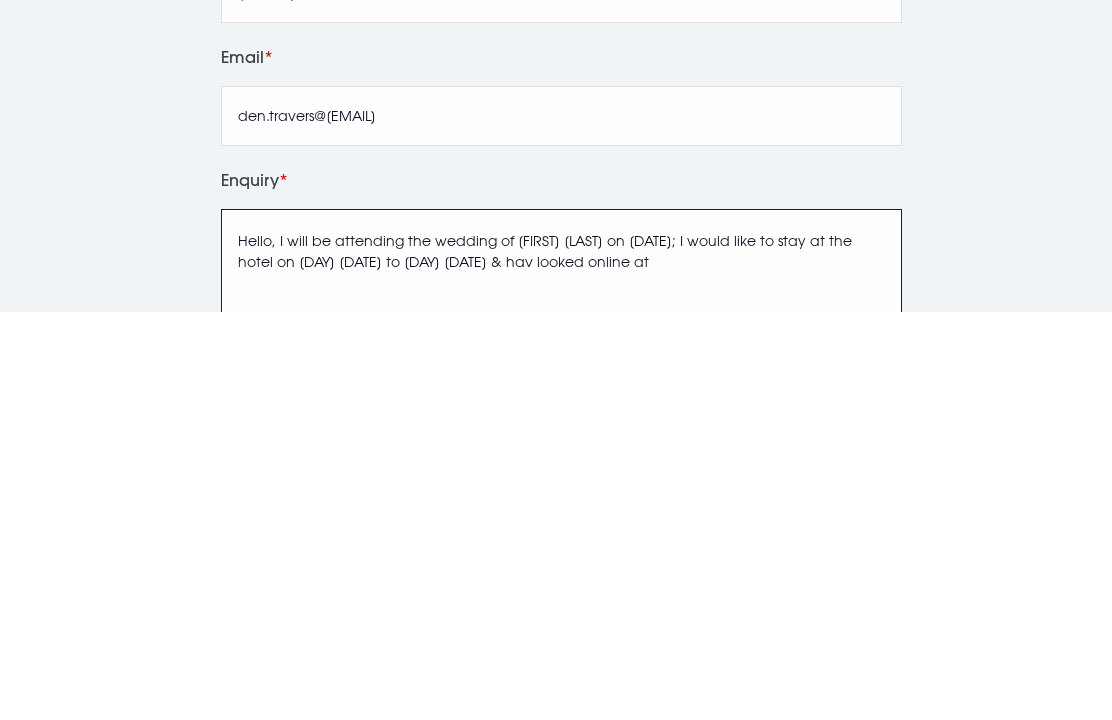 click on "Hello, I will be attending the wedding of [FIRST] [LAST] on [DATE]; I would like to stay at the hotel on [DAY] [DATE] to [DAY] [DATE] & hav looked online at" at bounding box center [561, 690] 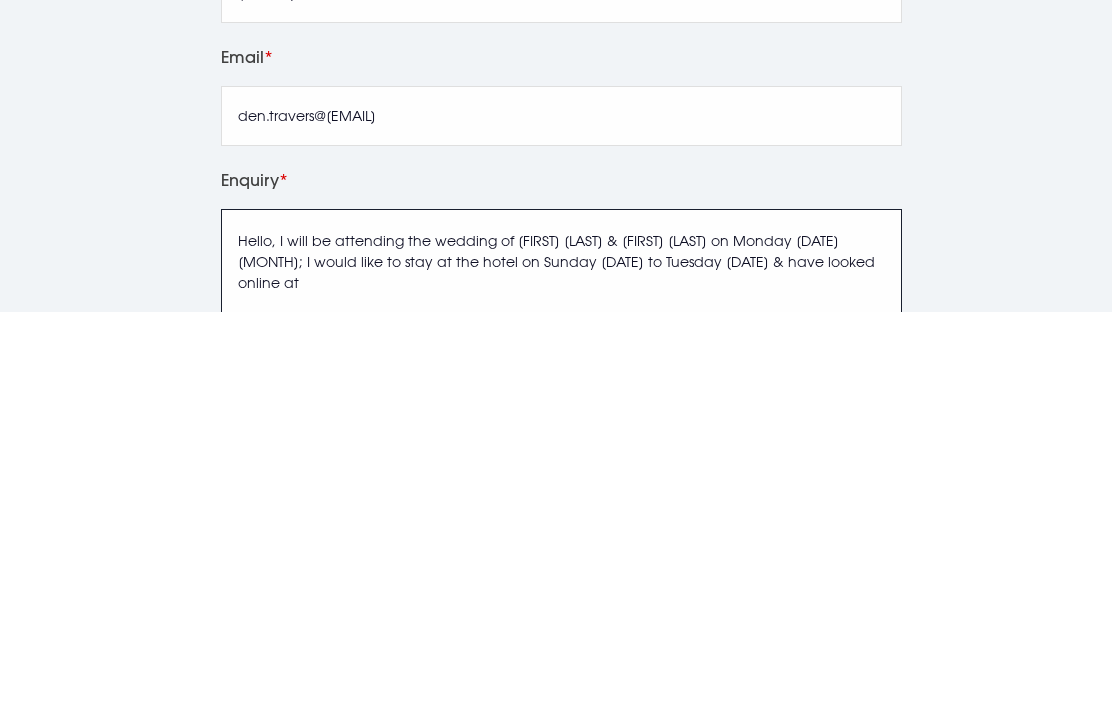 click on "Hello, I will be attending the wedding of [FIRST] [LAST] & [FIRST] [LAST] on Monday [DATE] [MONTH]; I would like to stay at the hotel on Sunday [DATE] to Tuesday [DATE] & have looked online at" at bounding box center [561, 690] 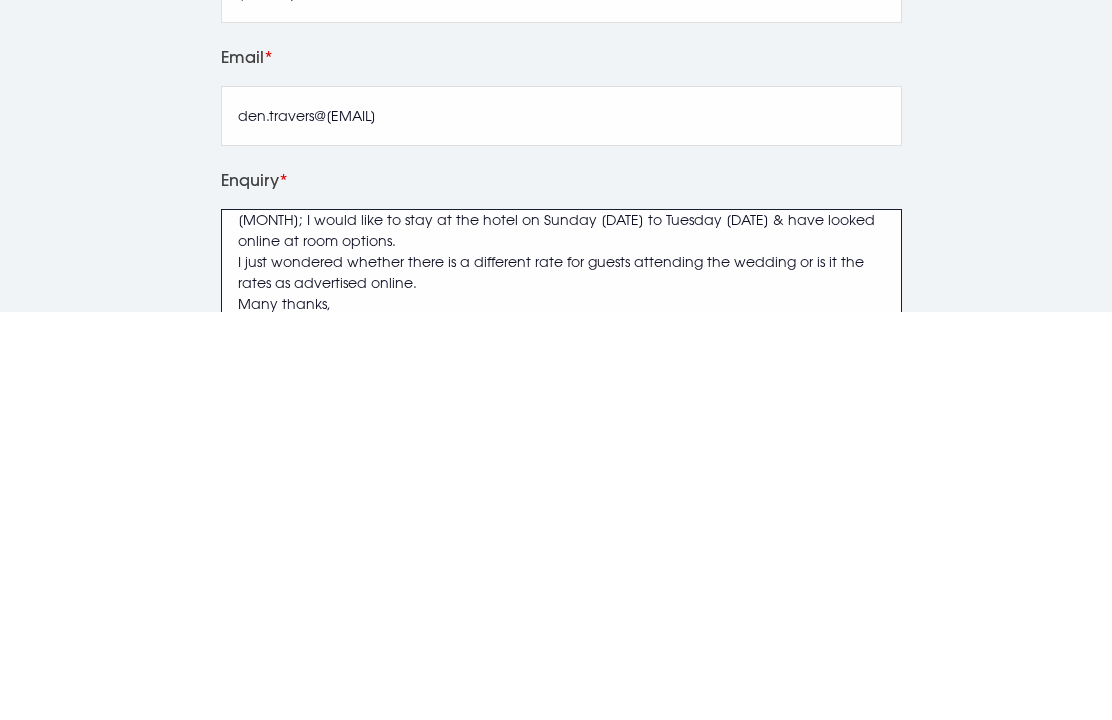 scroll, scrollTop: 0, scrollLeft: 0, axis: both 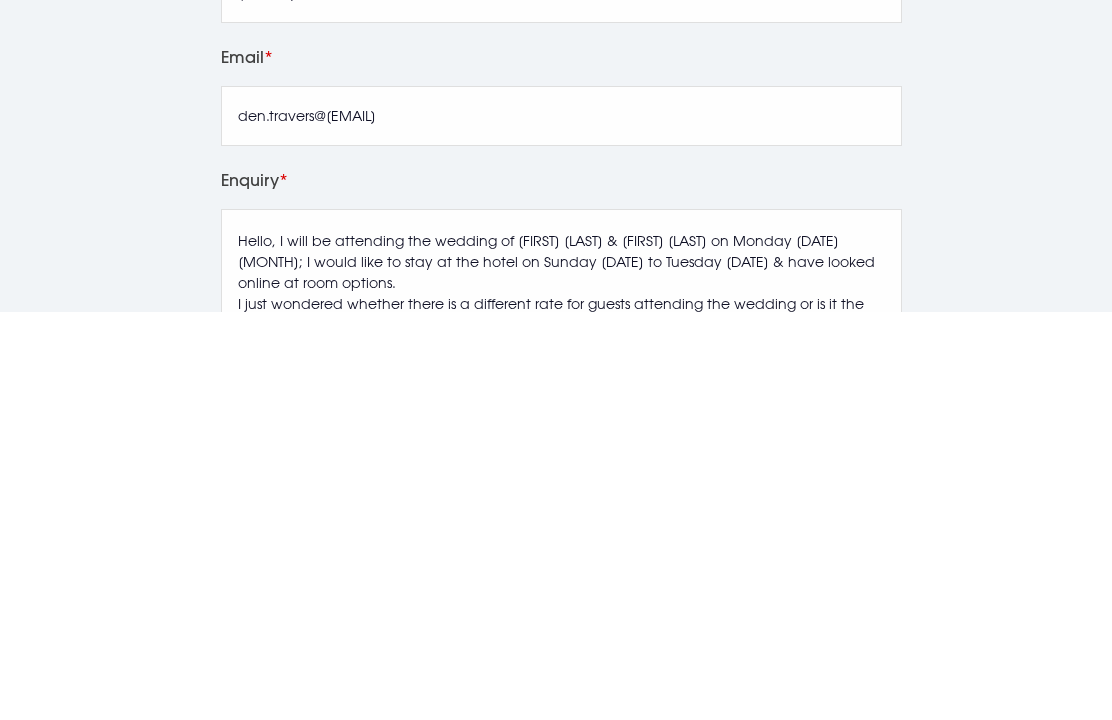 click on "Leave this field blank             Name   [FIRST] [LAST]   Telephone   [PHONE]   Email   [EMAIL]   Enquiry   Hello, I will be attending the wedding of [FIRST] [LAST] & [FIRST] [LAST] on Monday 15th September; I would like to stay at the hotel on Sunday 14th to Tuesday 16th & have looked online at room options.
I just wondered whether there is a different rate for guests attending the wedding or is it the rates as advertised online.
Many thanks,
[FIRST] [LAST]   I agree to be contacted by email for marketing purposes by Clandeboye Lodge & to the  Privacy Policy   Send Enquiry" at bounding box center [556, 587] 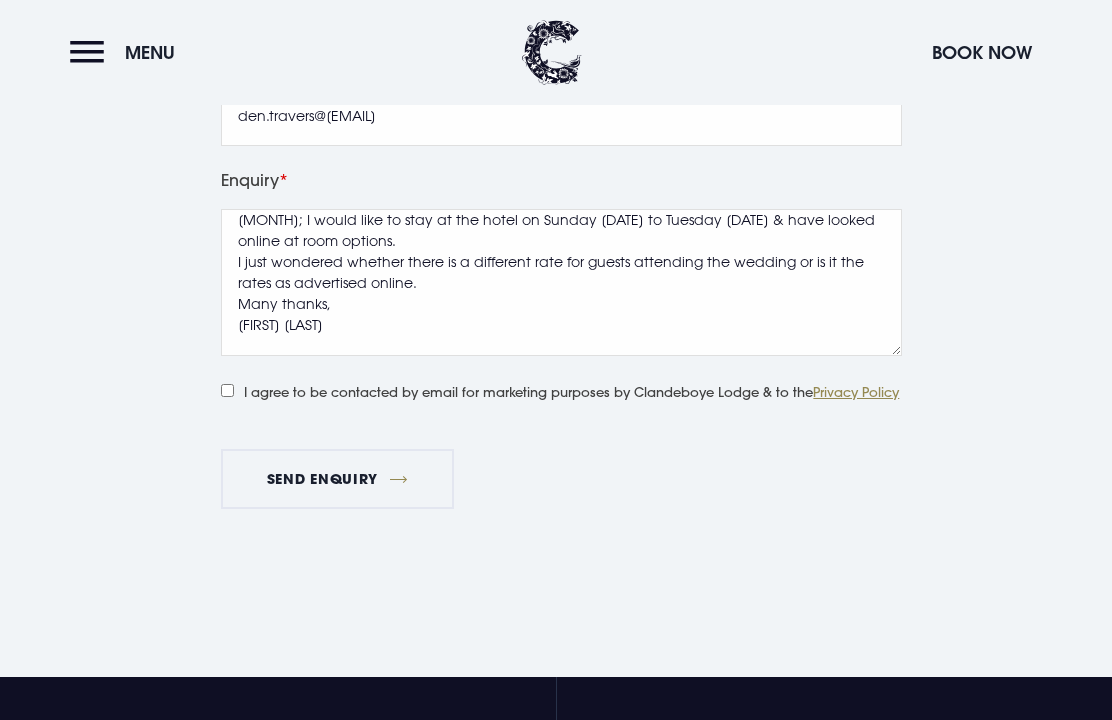 scroll, scrollTop: 42, scrollLeft: 0, axis: vertical 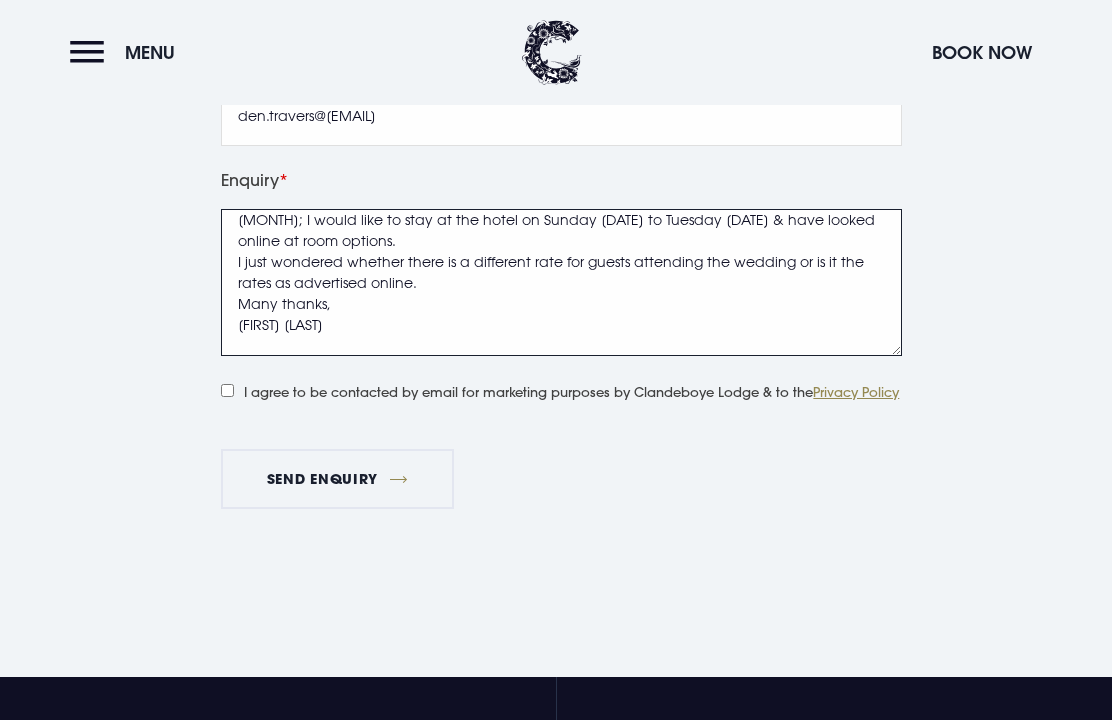 click on "Hello, I will be attending the wedding of [FIRST] [LAST] & [FIRST] [LAST] on Monday [DATE] [MONTH]; I would like to stay at the hotel on Sunday [DATE] to Tuesday [DATE] & have looked online at room options.
I just wondered whether there is a different rate for guests attending the wedding or is it the rates as advertised online.
Many thanks,
[FIRST] [LAST]" at bounding box center [561, 282] 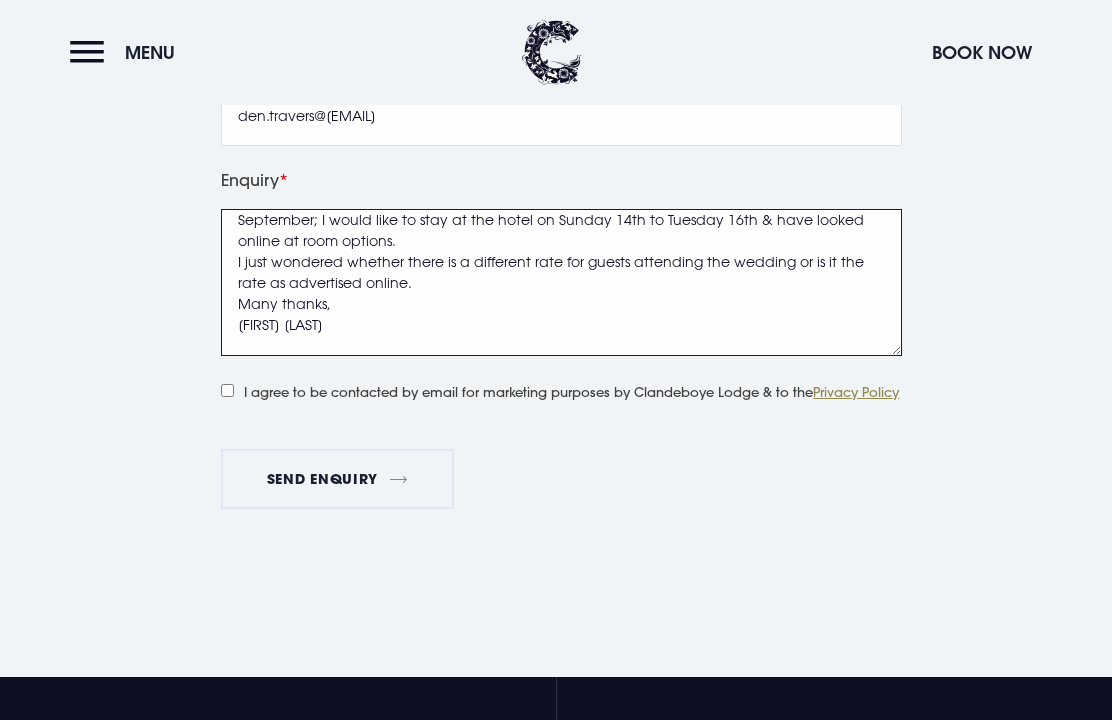 scroll, scrollTop: 42, scrollLeft: 0, axis: vertical 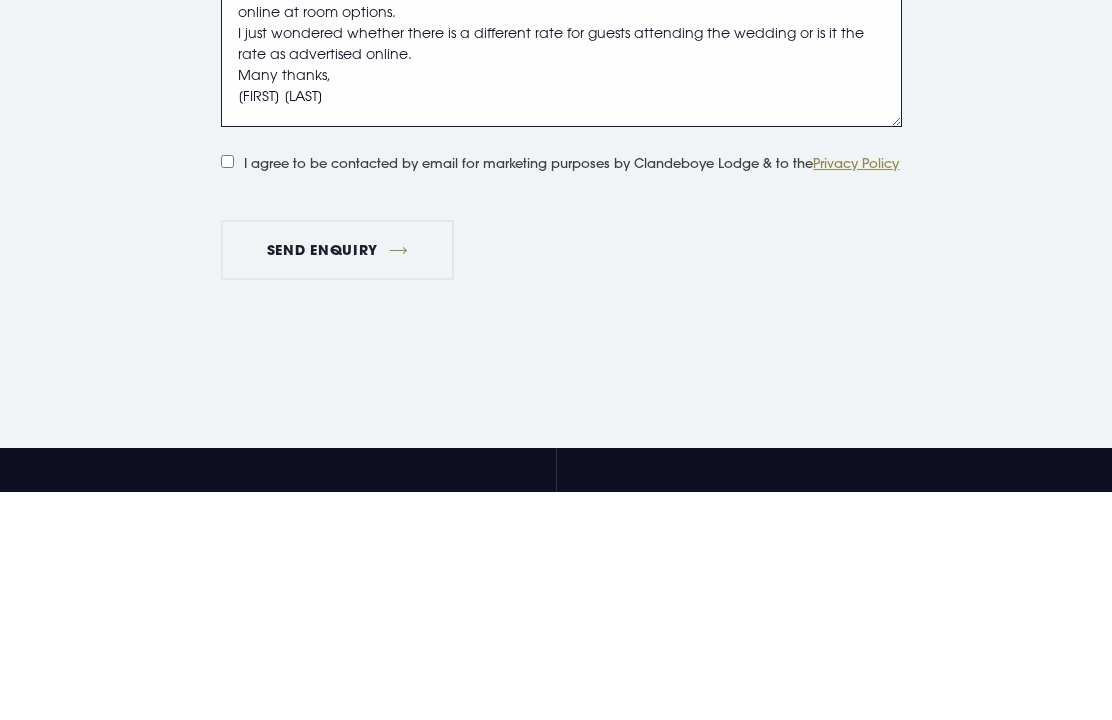 type on "Hello, I will be attending the wedding of [FIRST] [LAST] & [FIRST] [LAST] on Monday 15th September; I would like to stay at the hotel on Sunday 14th to Tuesday 16th & have looked online at room options.
I just wondered whether there is a different rate for guests attending the wedding or is it the rate as advertised online.
Many thanks,
[FIRST] [LAST]" 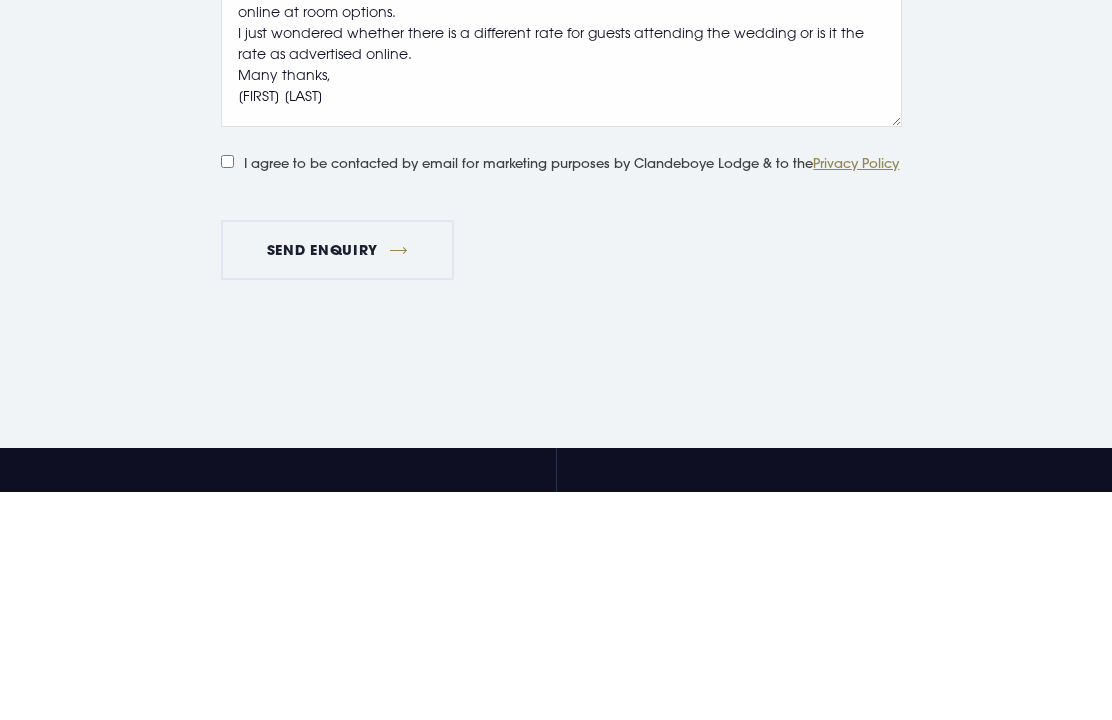 click on "I agree to be contacted by email for marketing purposes by Clandeboye Lodge & to the Privacy Policy" at bounding box center [227, 390] 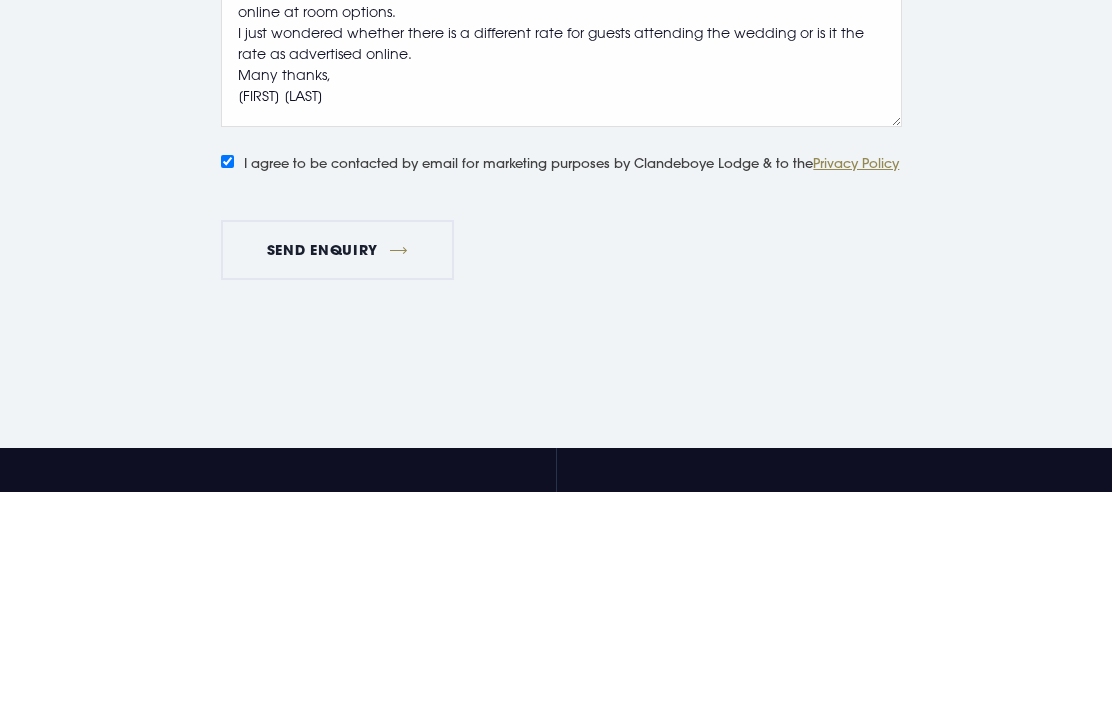 scroll, scrollTop: 3032, scrollLeft: 0, axis: vertical 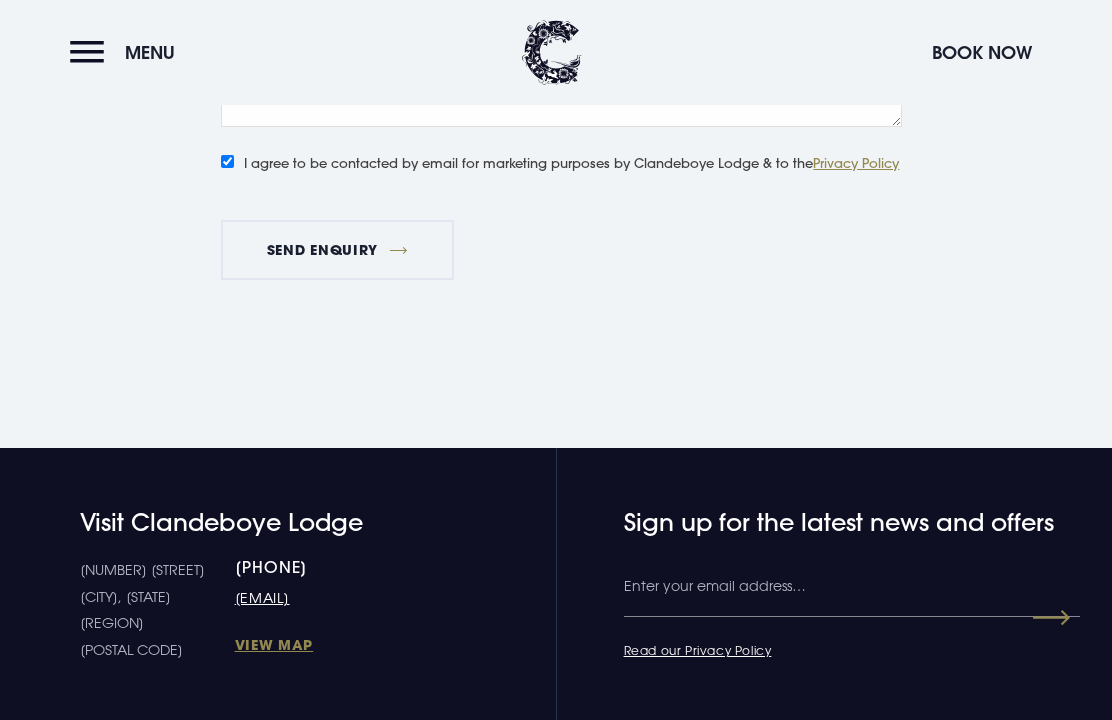click on "Send Enquiry" at bounding box center (337, 250) 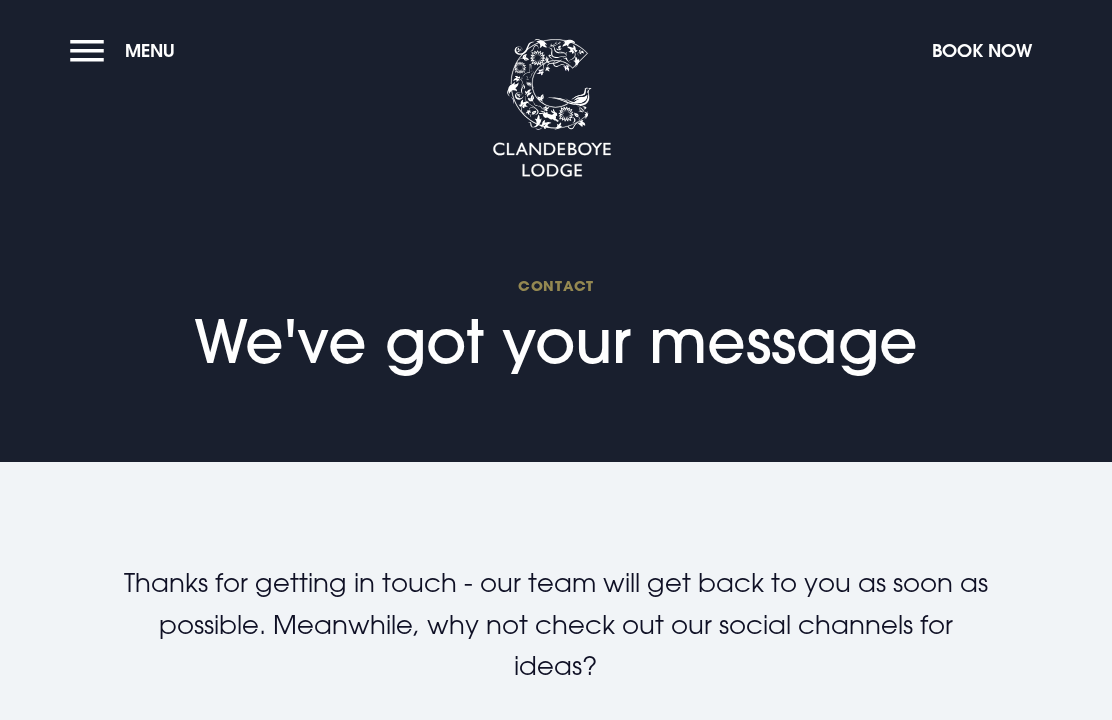 scroll, scrollTop: 0, scrollLeft: 0, axis: both 